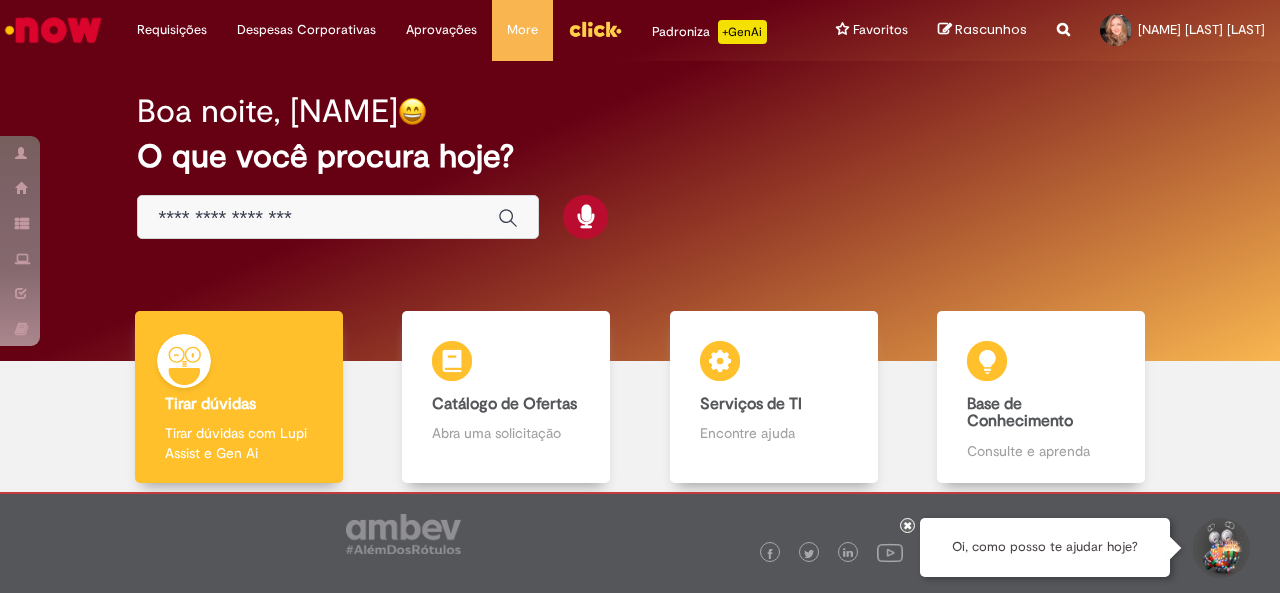 scroll, scrollTop: 0, scrollLeft: 0, axis: both 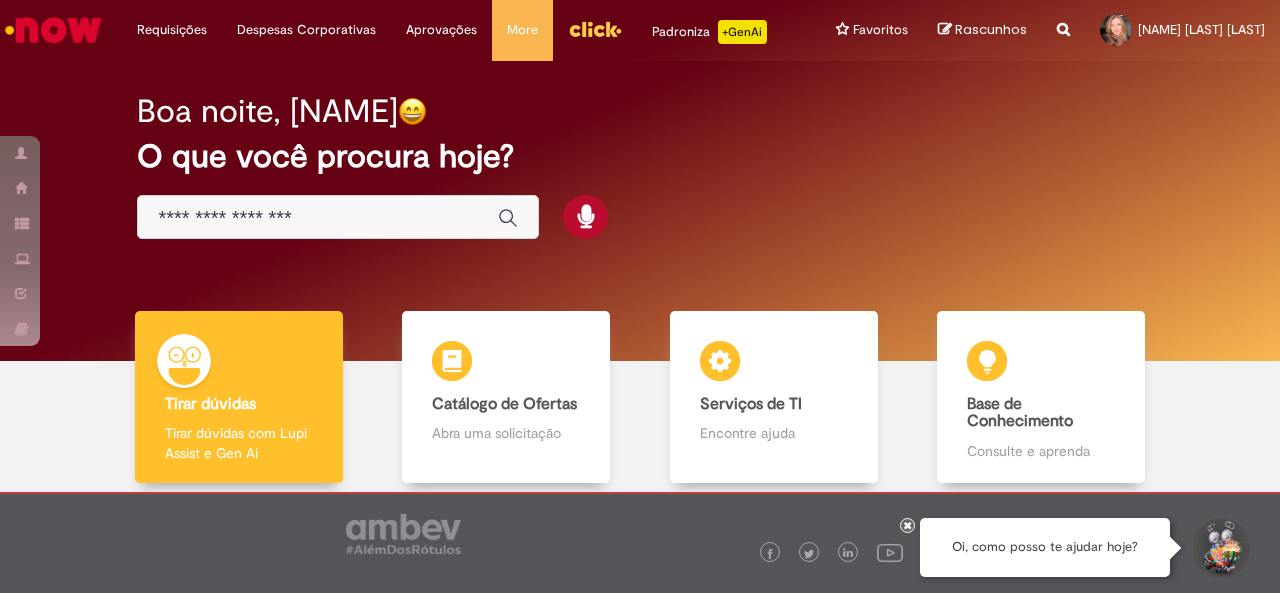 click at bounding box center [318, 218] 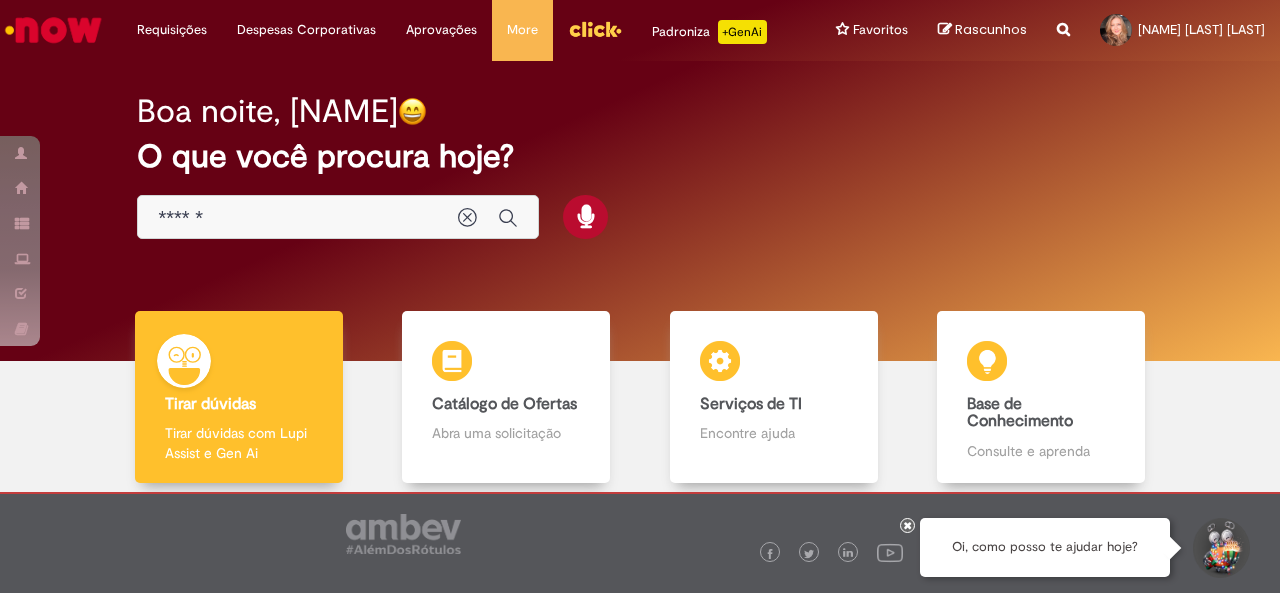 click on "******" at bounding box center (298, 218) 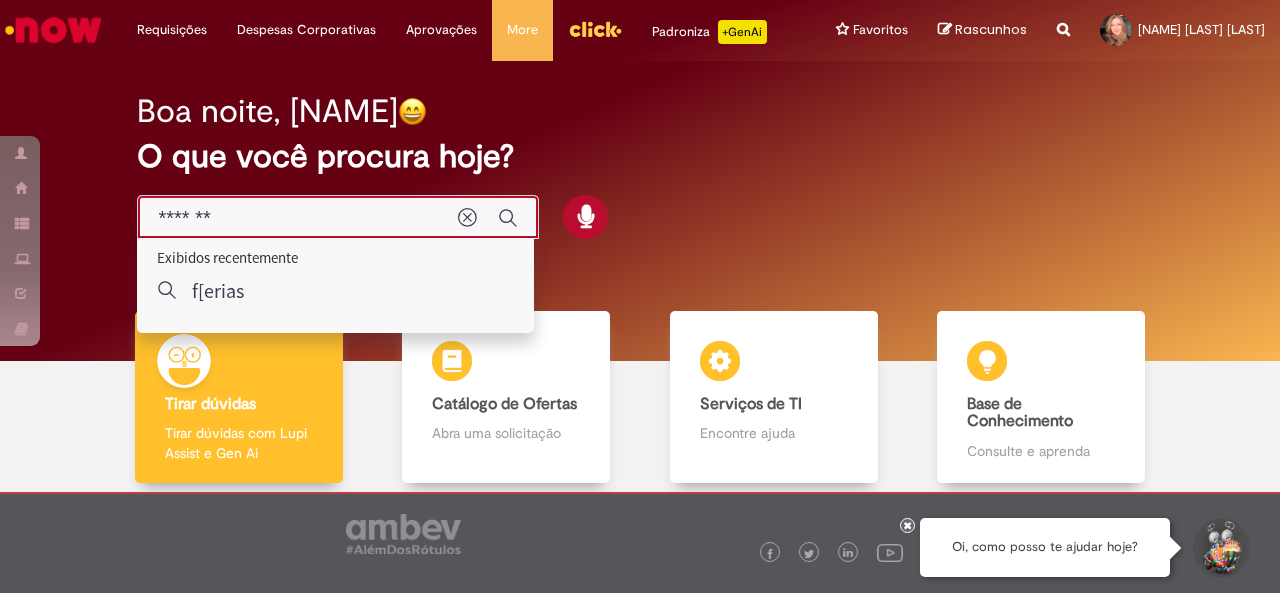 type on "*******" 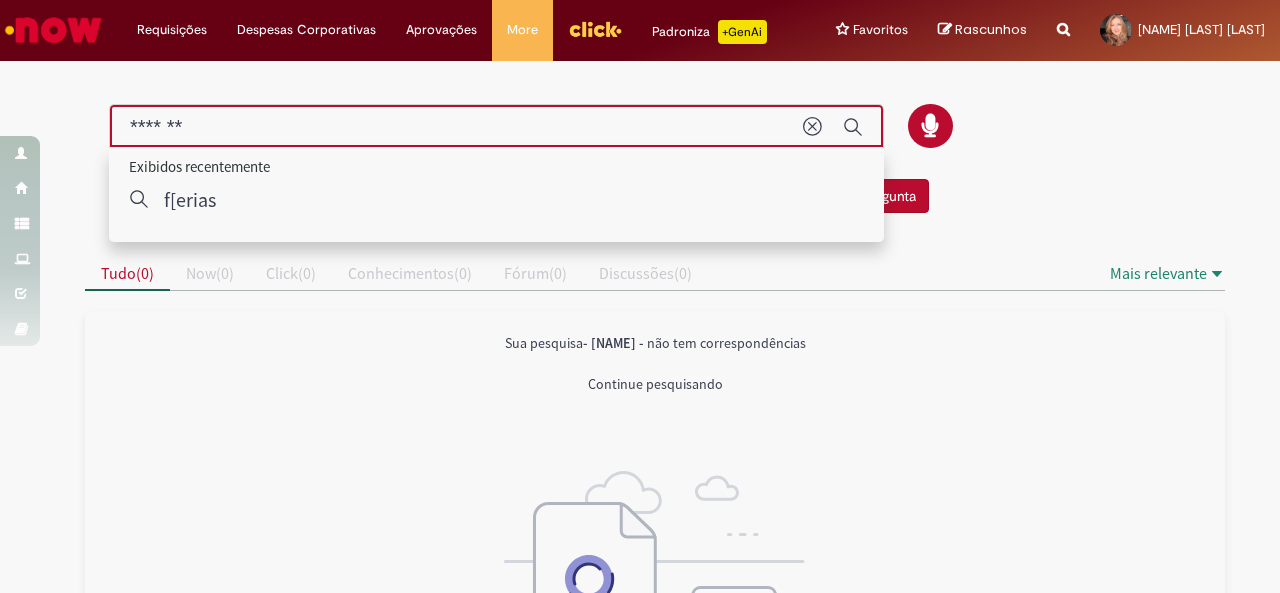 drag, startPoint x: 269, startPoint y: 119, endPoint x: 71, endPoint y: 130, distance: 198.30531 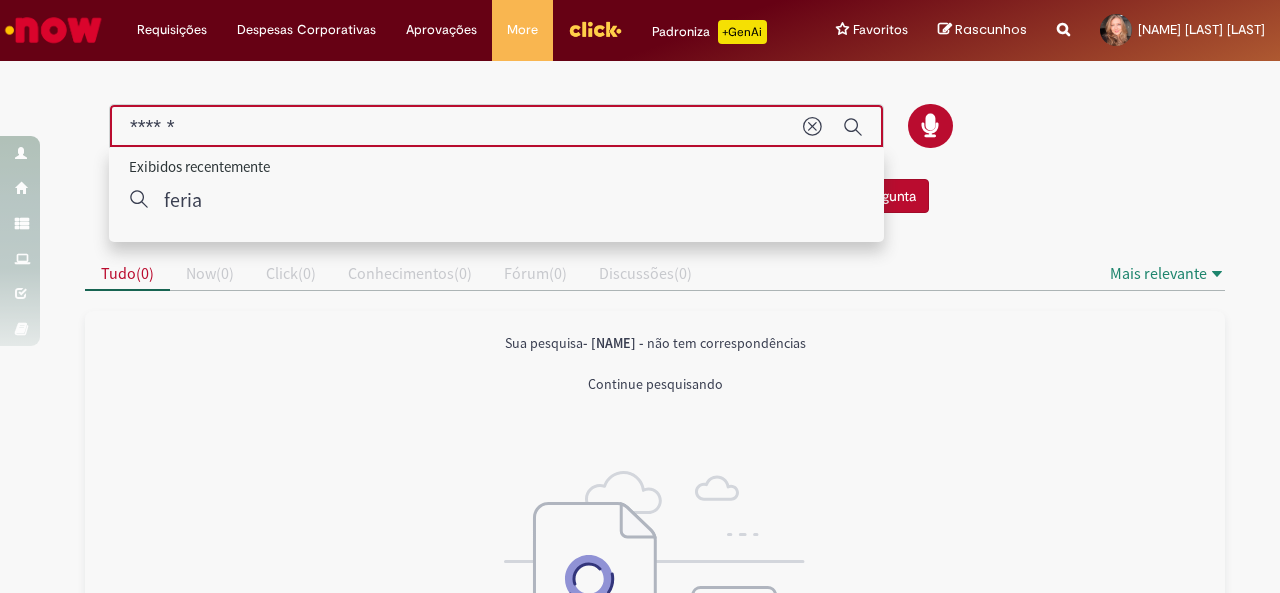 type on "******" 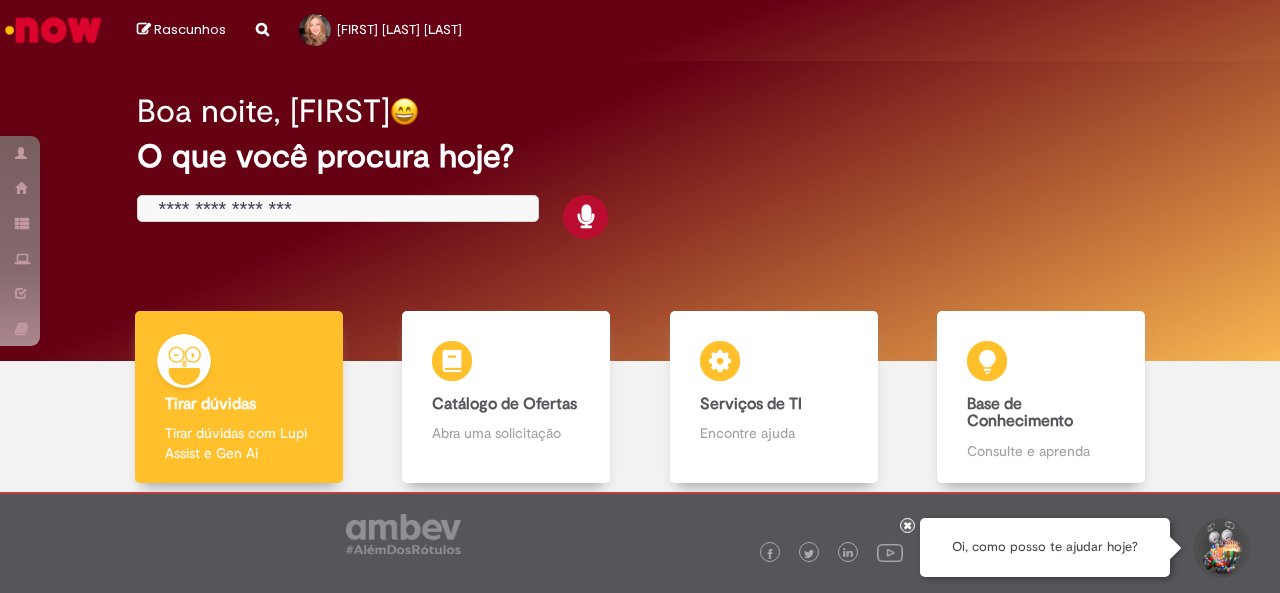scroll, scrollTop: 0, scrollLeft: 0, axis: both 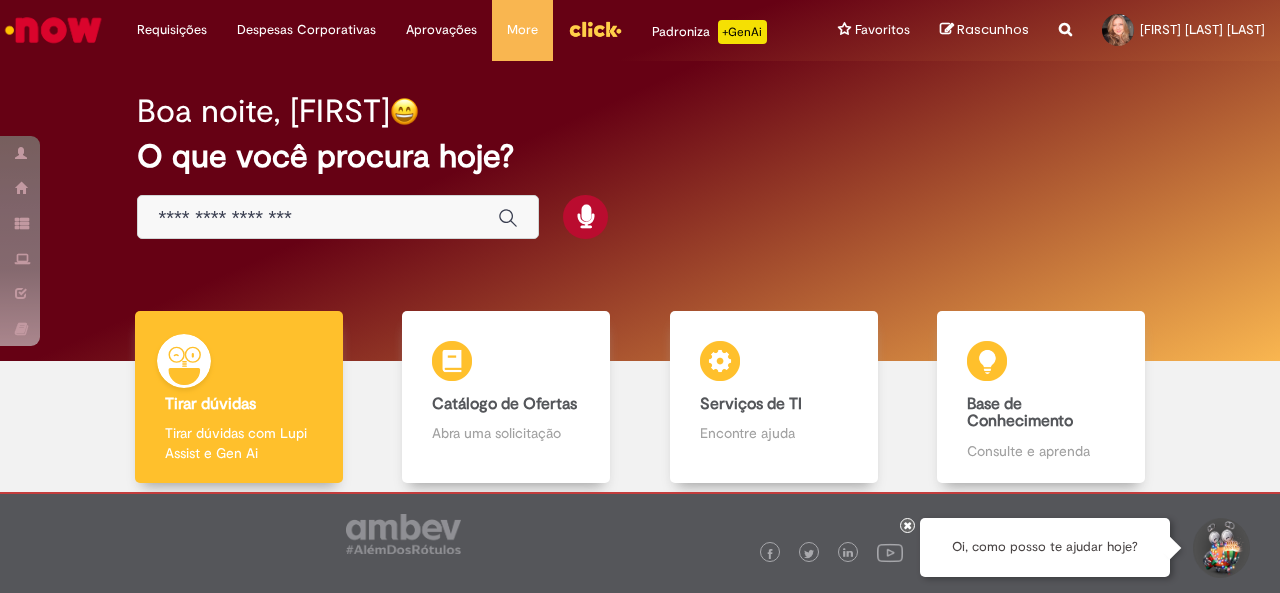 click at bounding box center [318, 218] 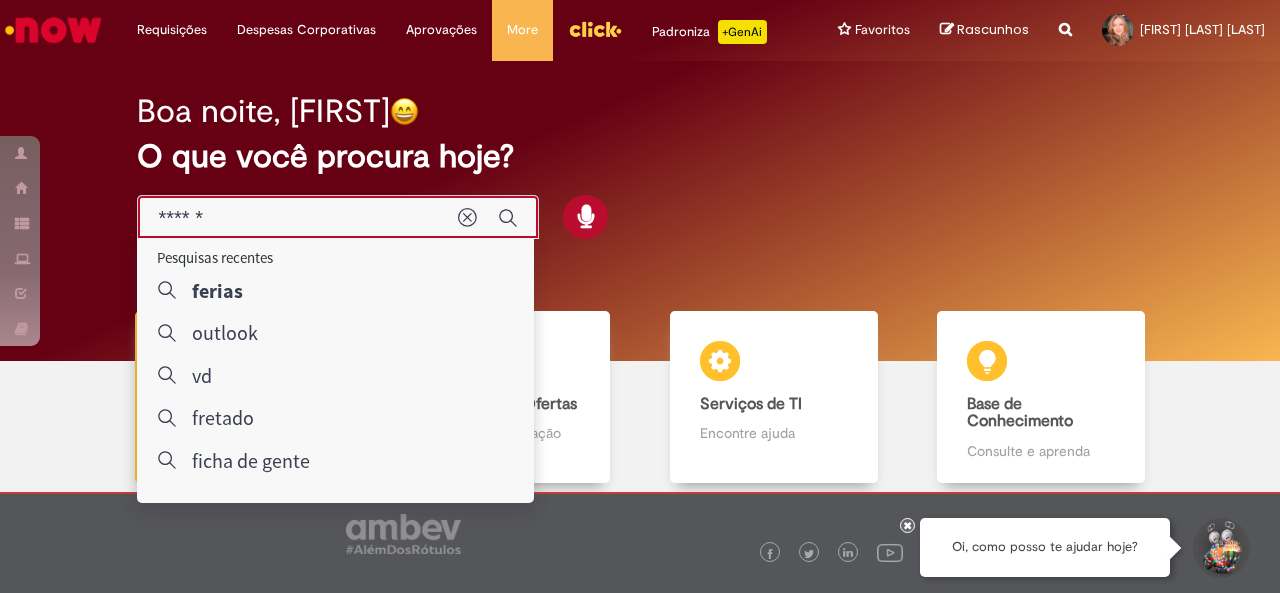 type on "******" 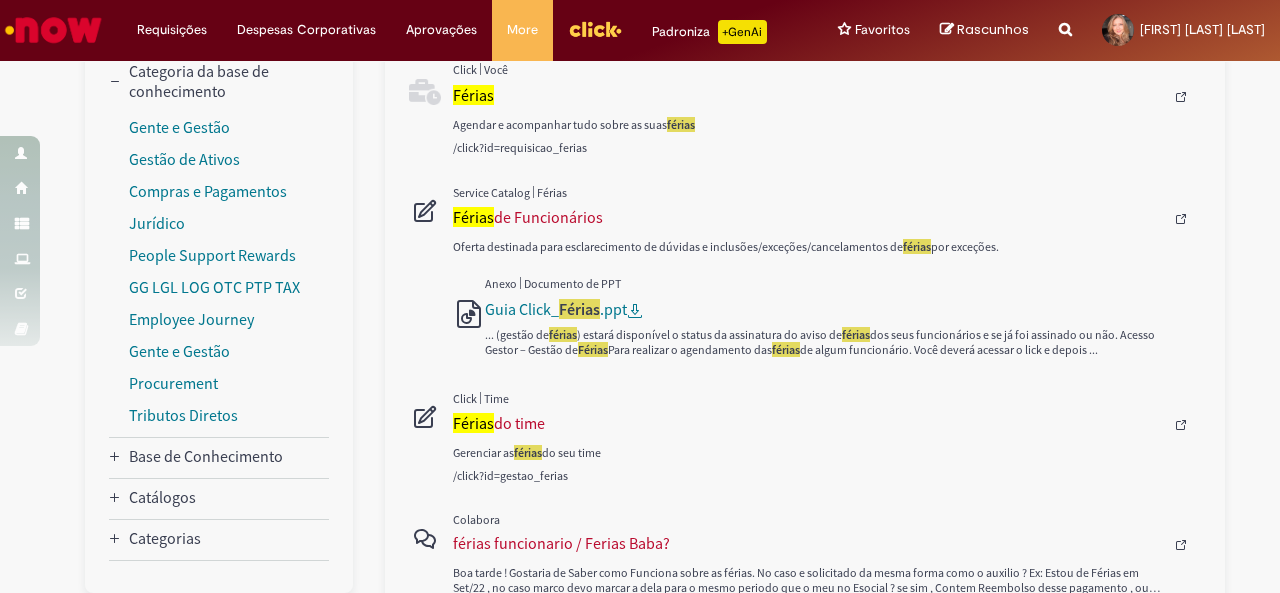 scroll, scrollTop: 324, scrollLeft: 0, axis: vertical 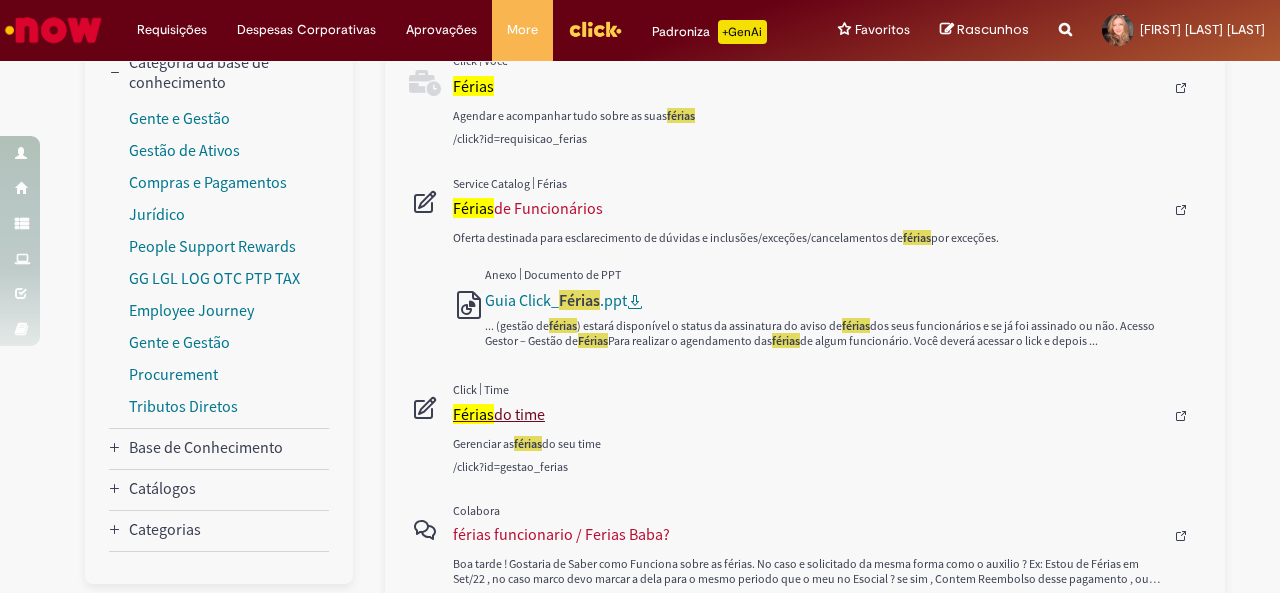 click on "Férias  do time" at bounding box center [808, 414] 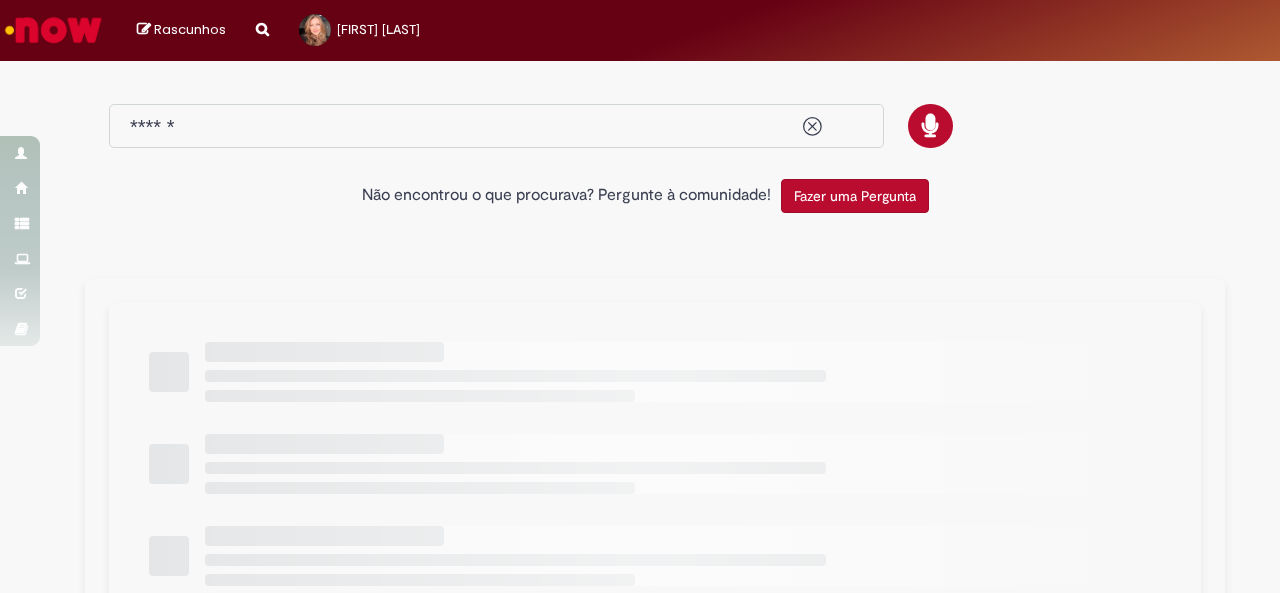 scroll, scrollTop: 0, scrollLeft: 0, axis: both 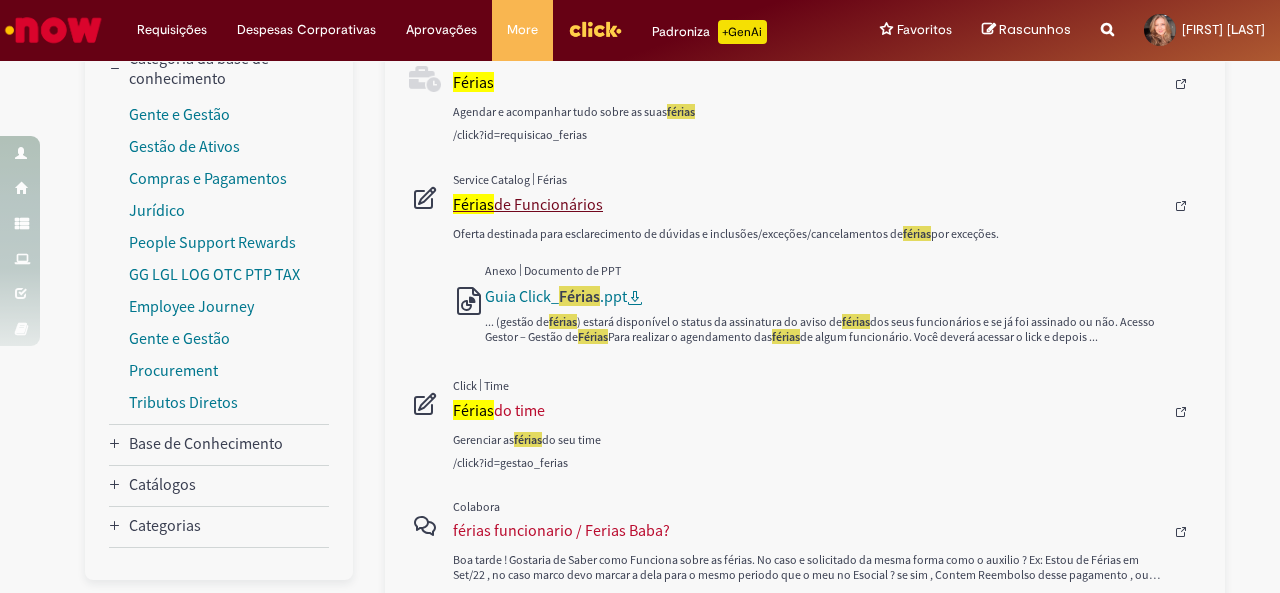 click on "Férias  de Funcionários" at bounding box center (808, 204) 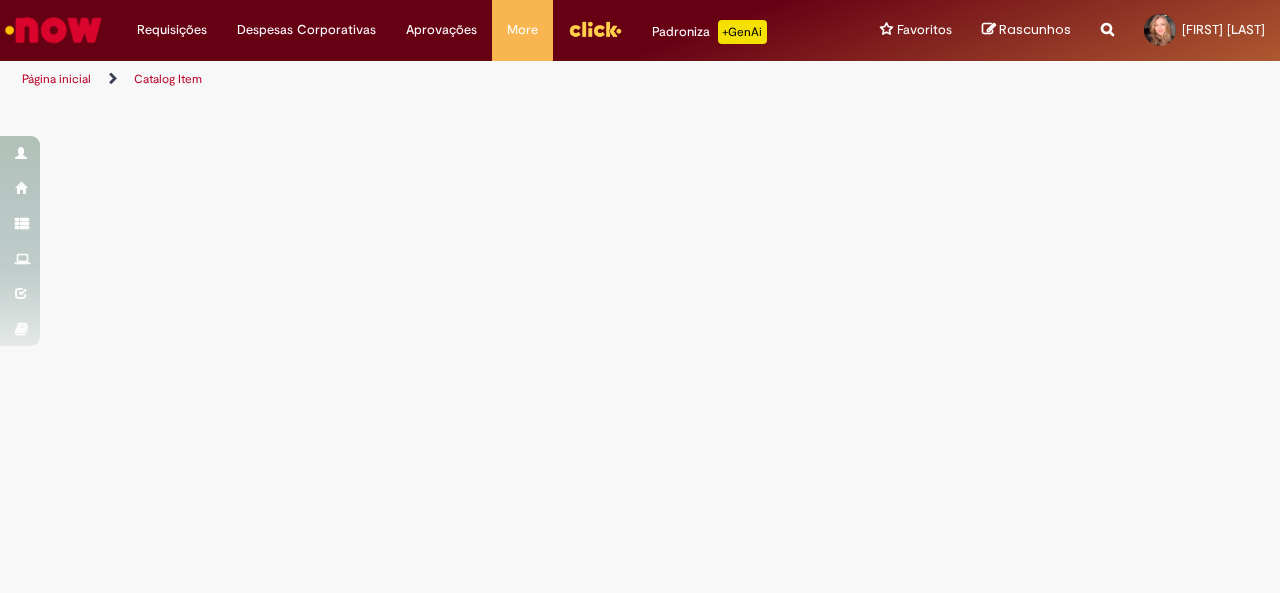 scroll, scrollTop: 0, scrollLeft: 0, axis: both 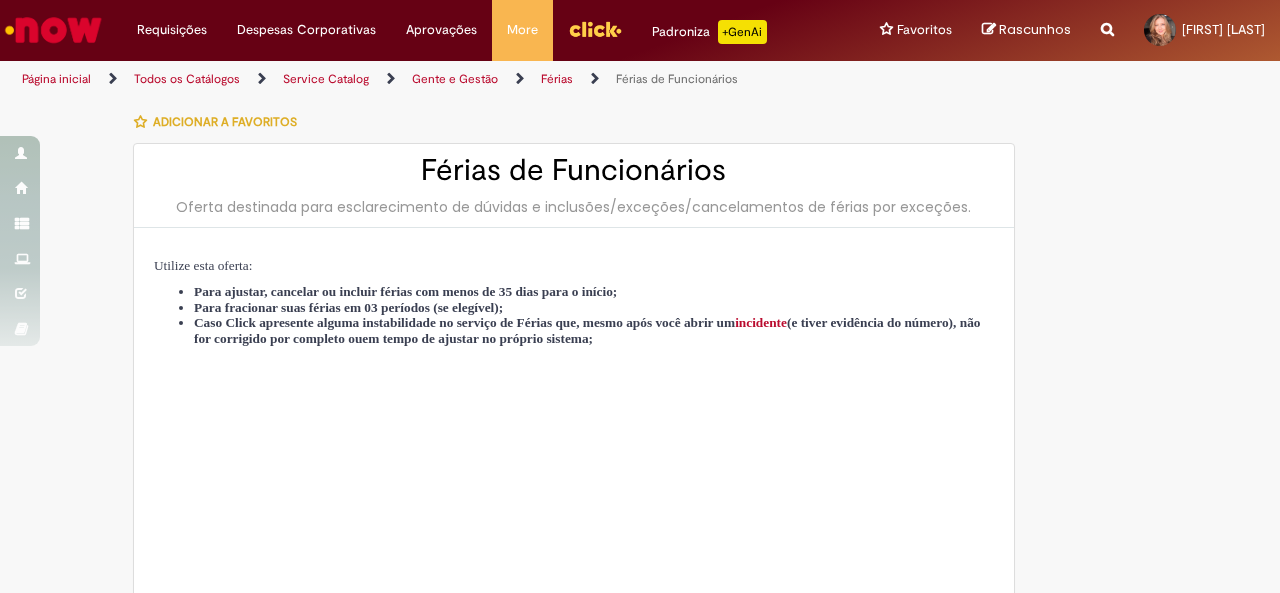 type on "********" 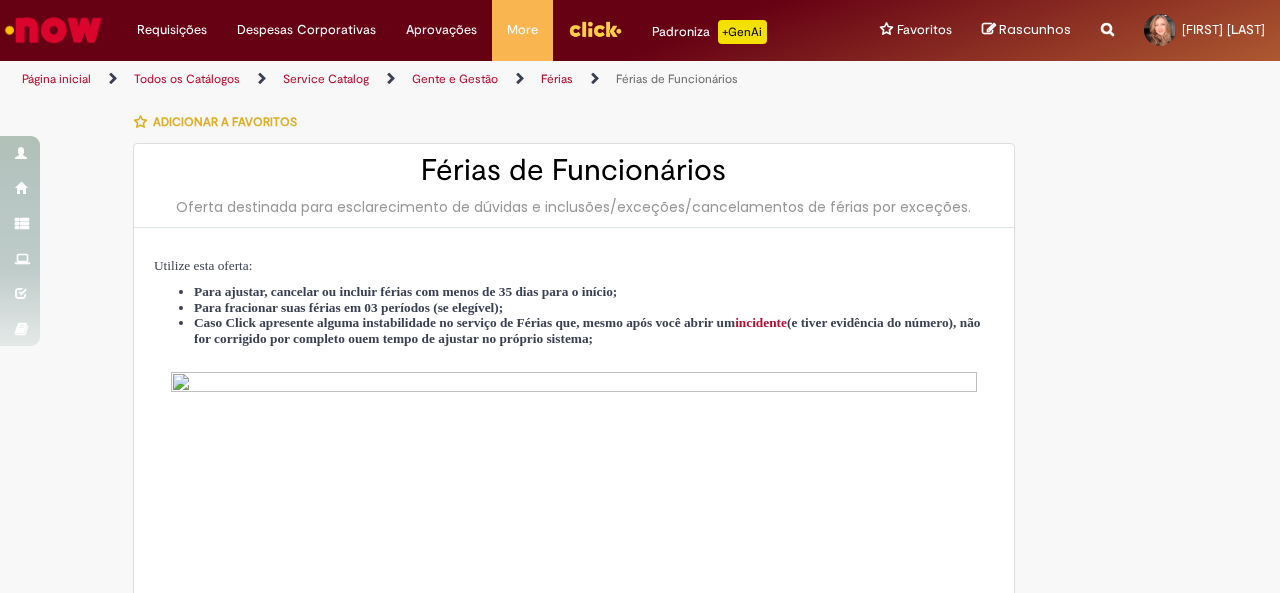 type on "**********" 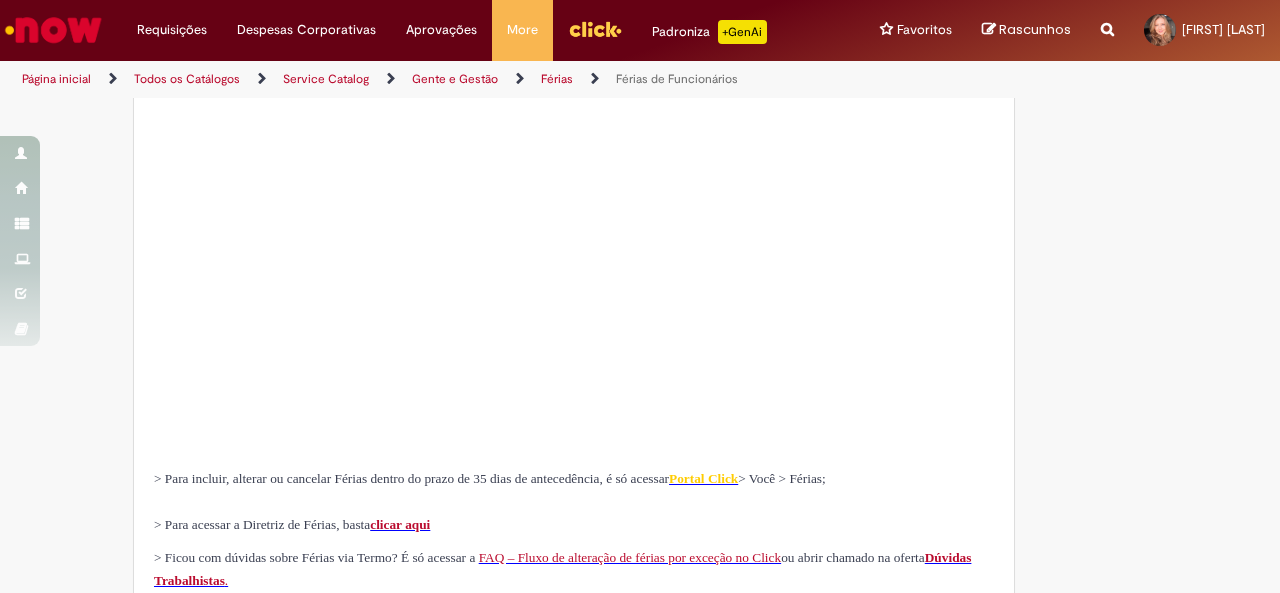 scroll, scrollTop: 312, scrollLeft: 0, axis: vertical 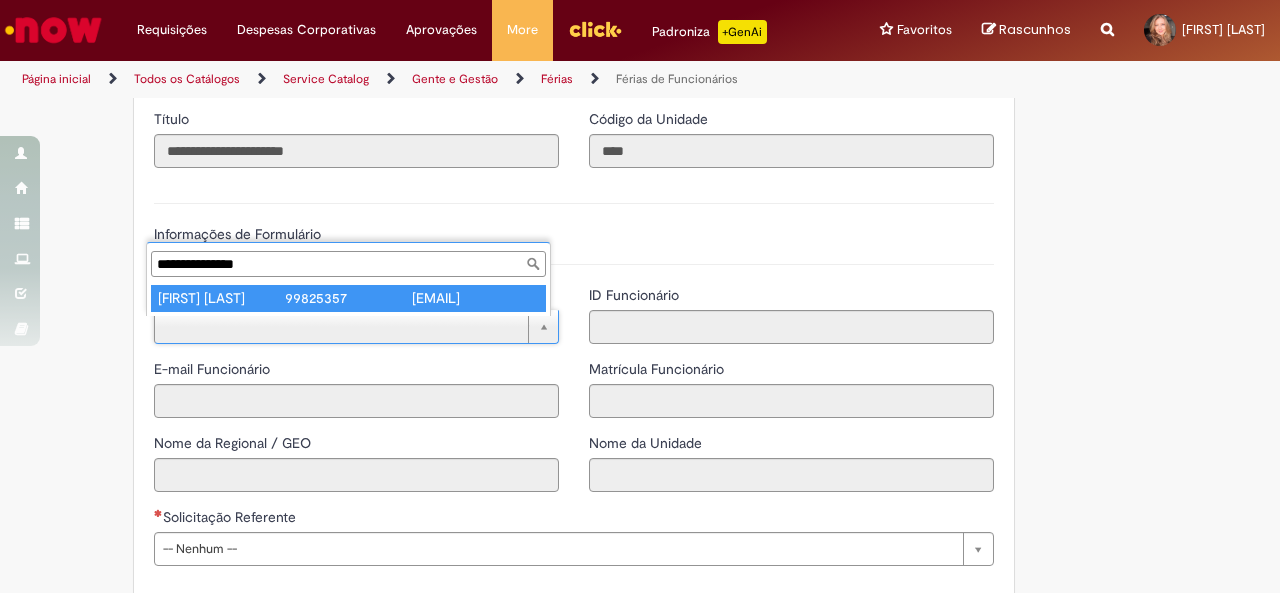 type on "**********" 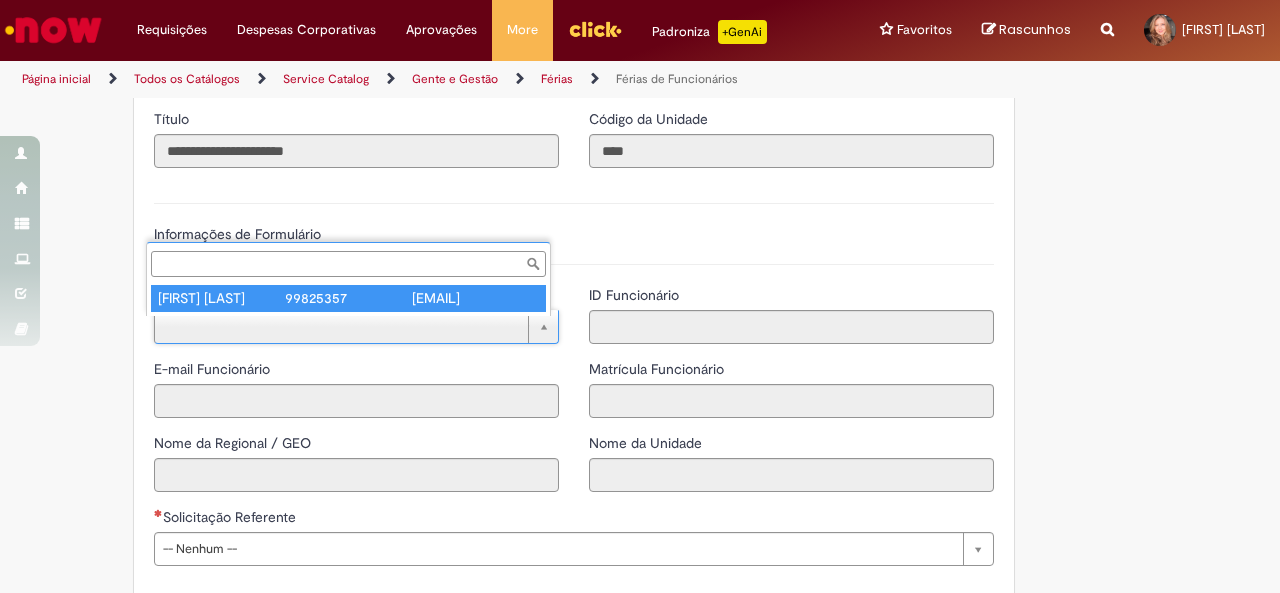 type on "**********" 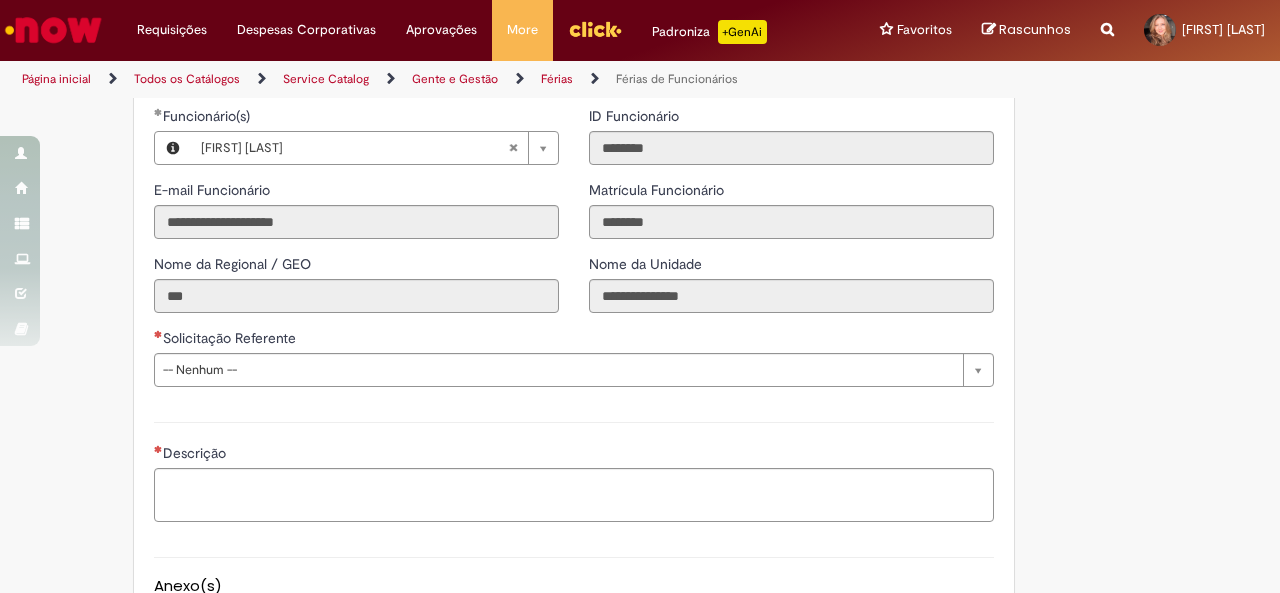 scroll, scrollTop: 1485, scrollLeft: 0, axis: vertical 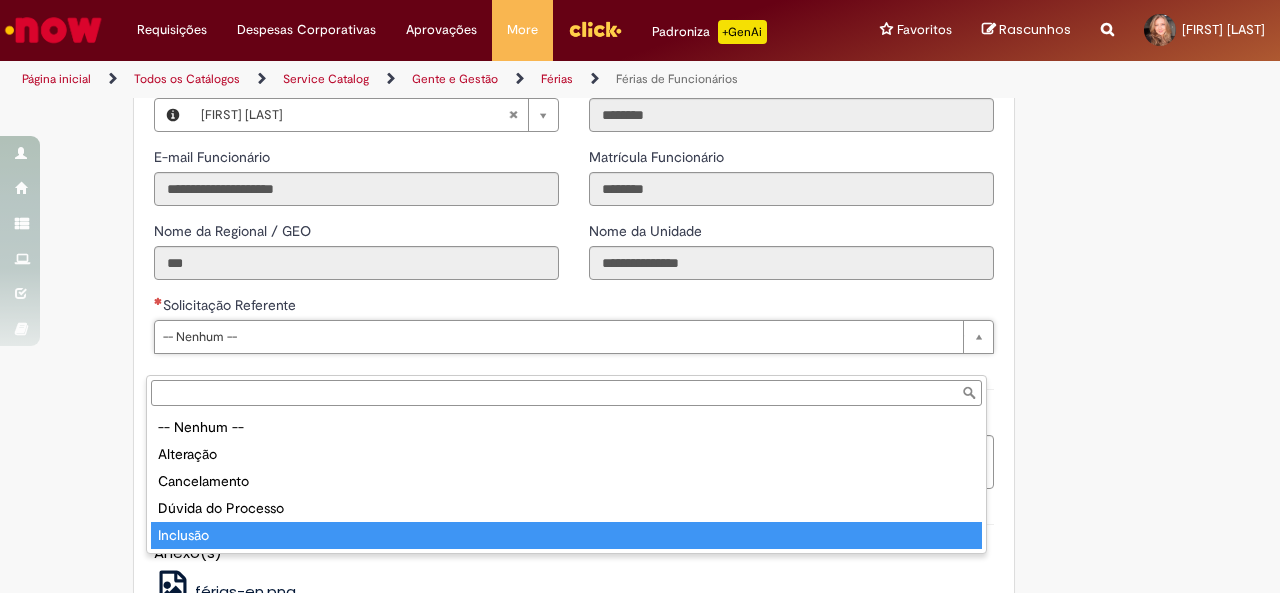 type on "********" 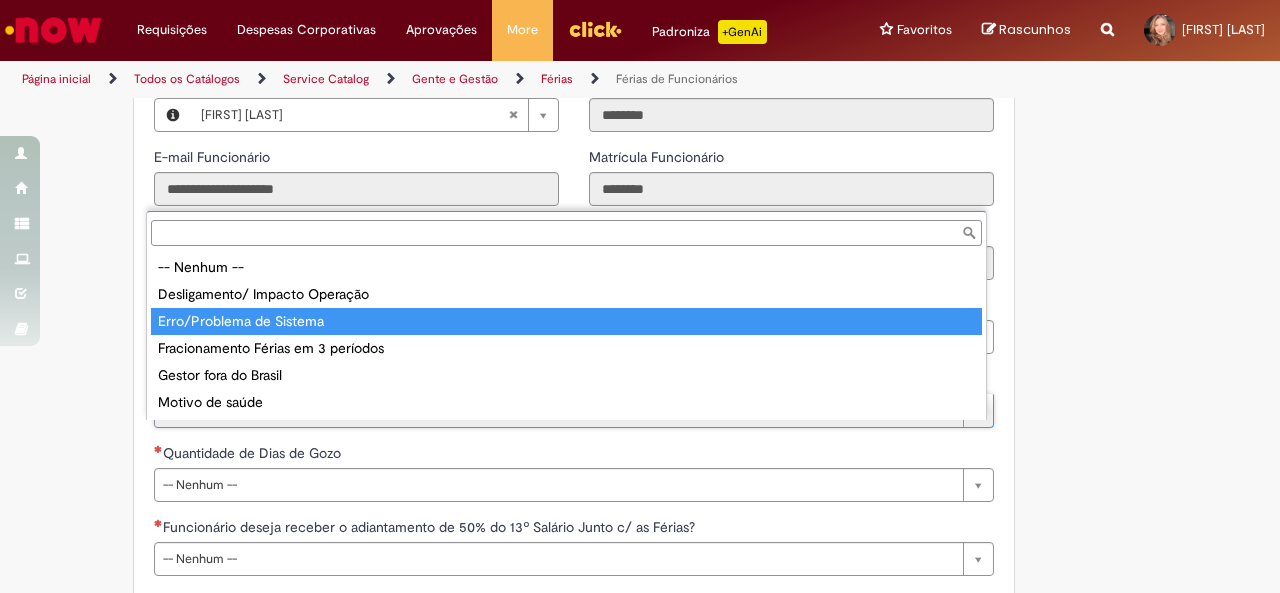 type on "**********" 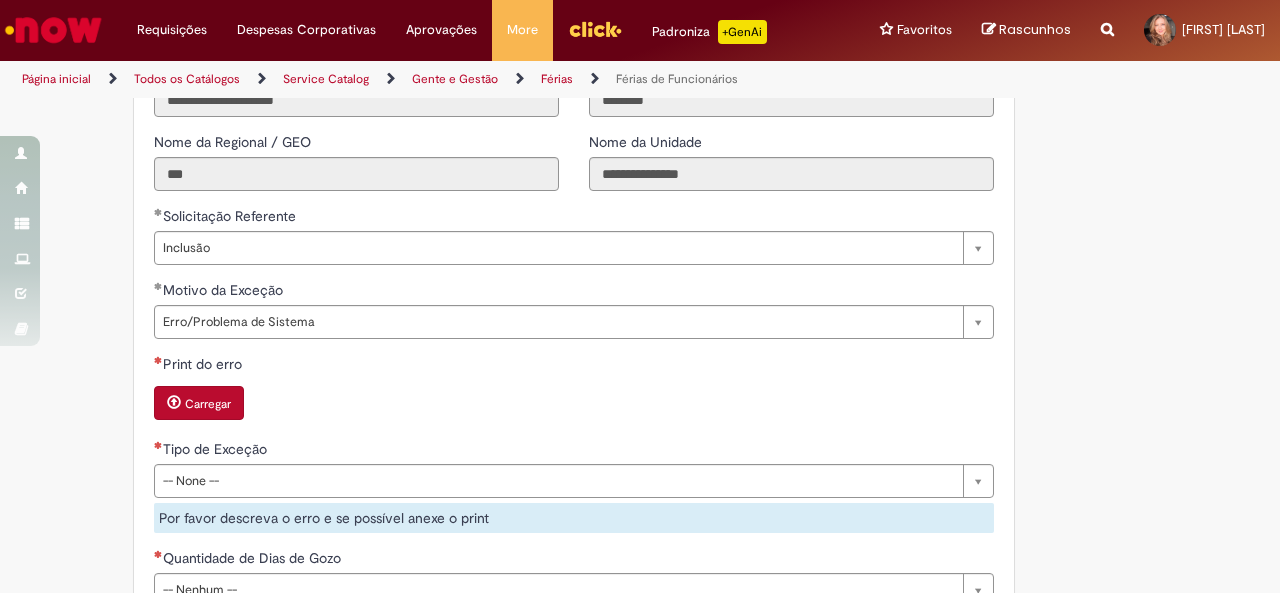 scroll, scrollTop: 1598, scrollLeft: 0, axis: vertical 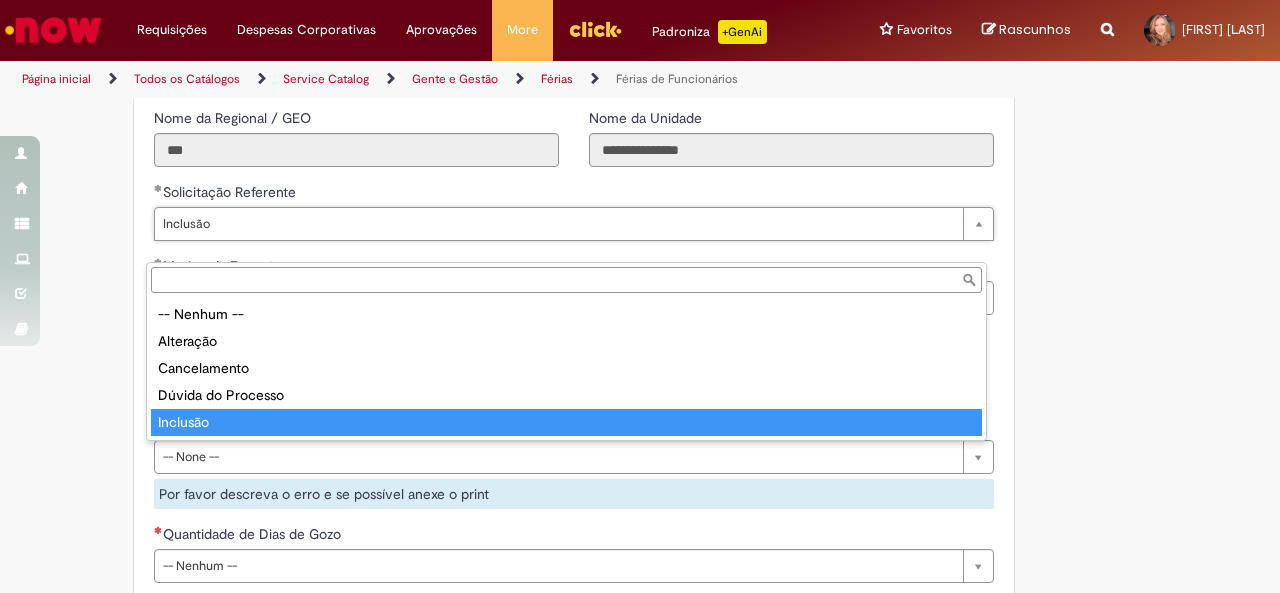 type on "********" 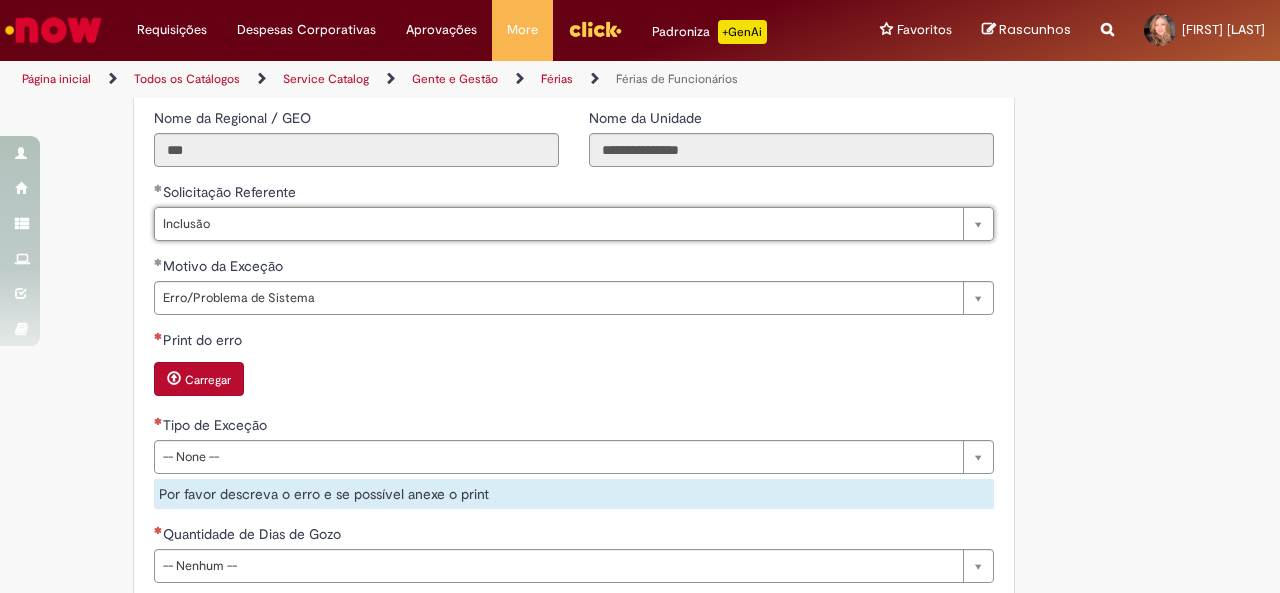 scroll, scrollTop: 0, scrollLeft: 50, axis: horizontal 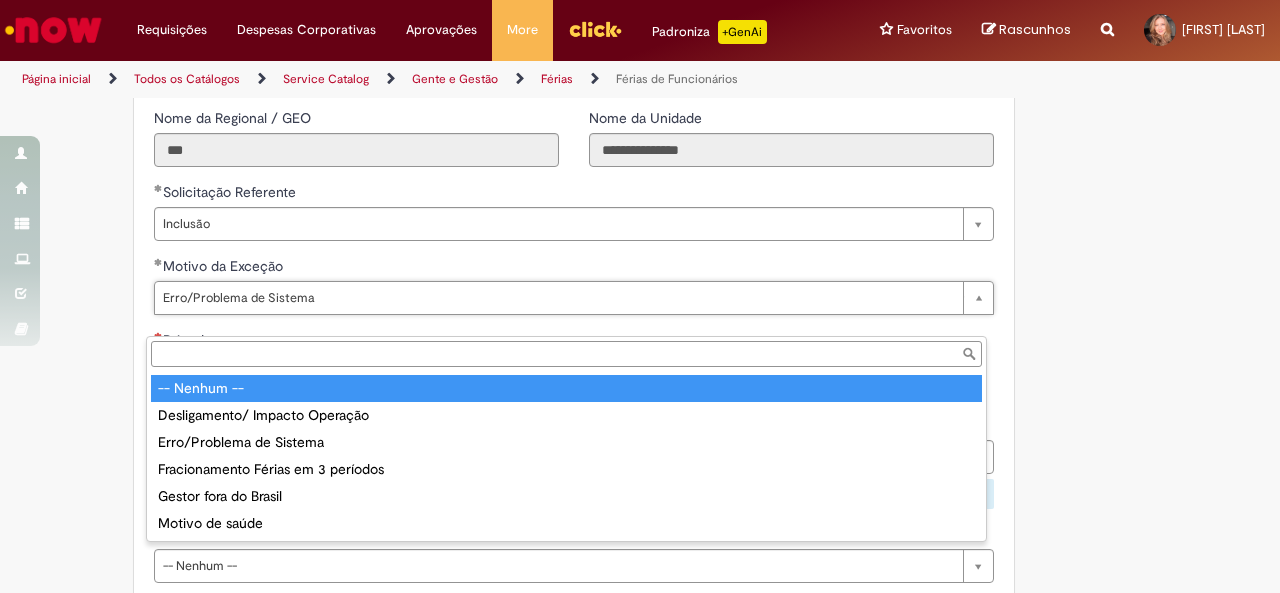 type on "**********" 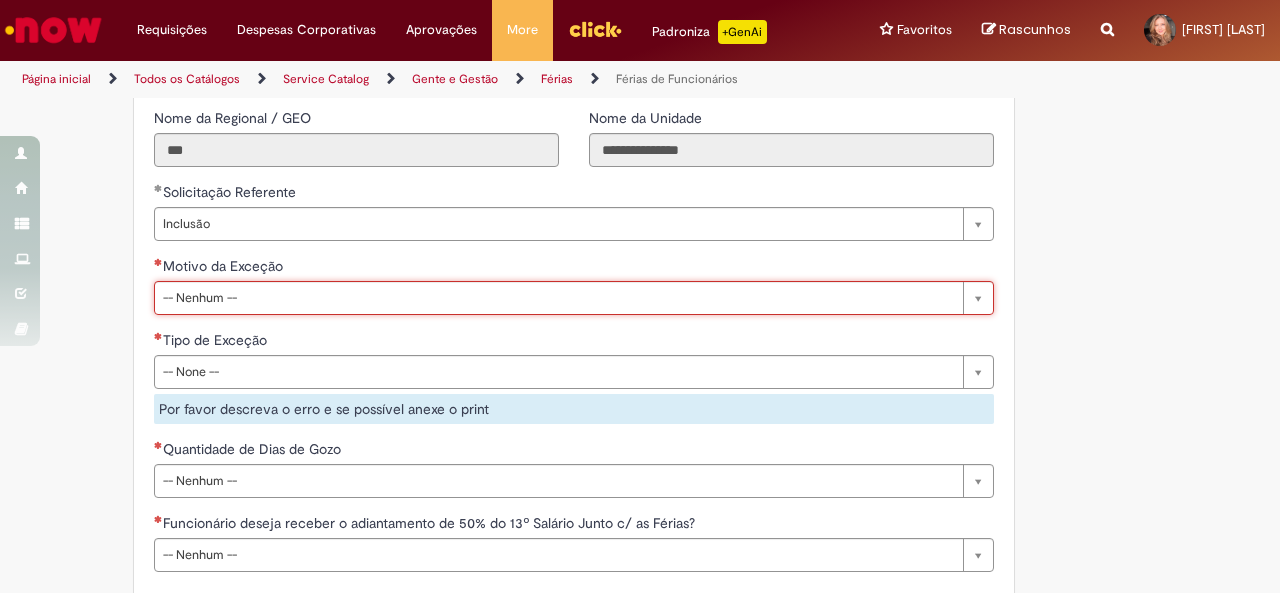 scroll, scrollTop: 0, scrollLeft: 0, axis: both 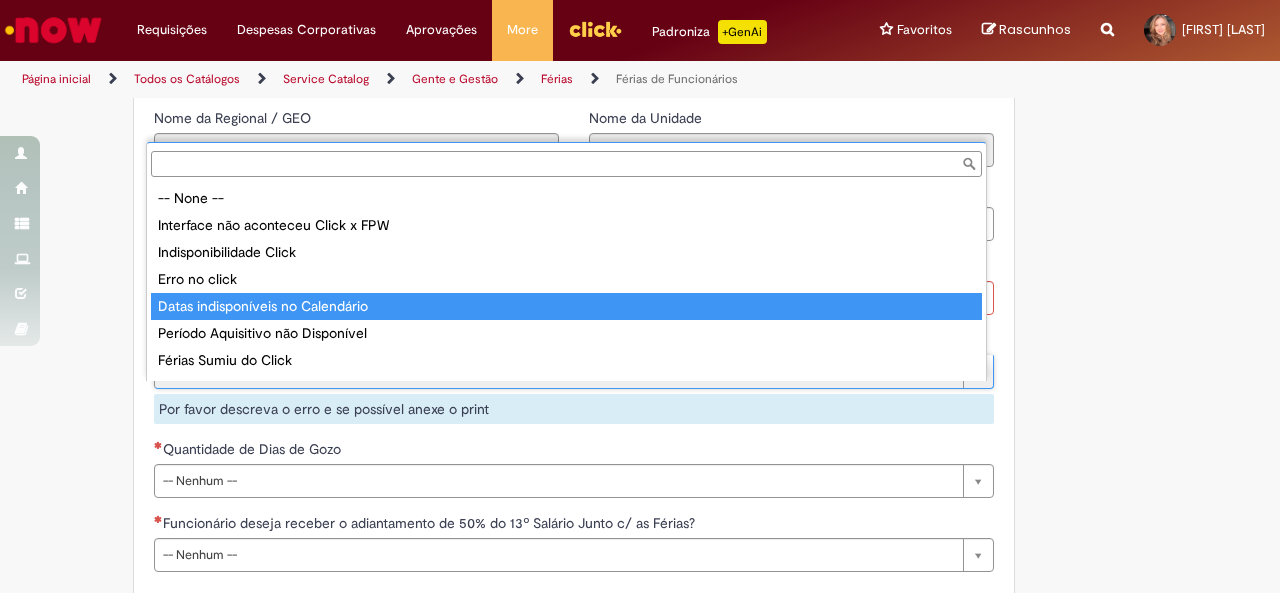 type on "**********" 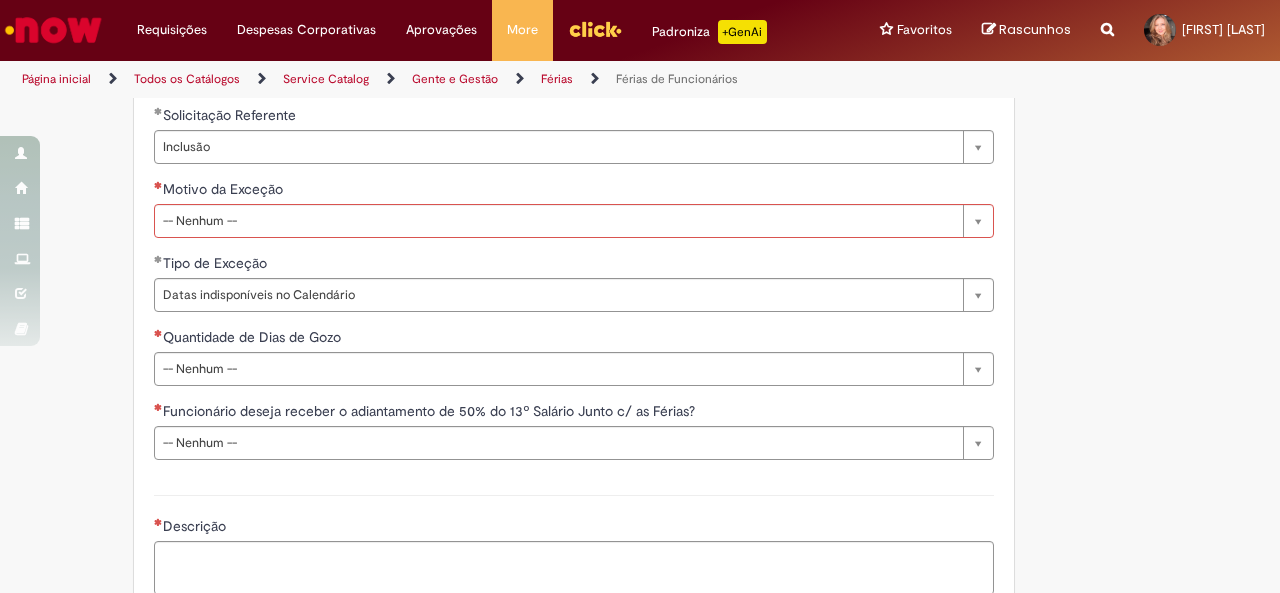 scroll, scrollTop: 1694, scrollLeft: 0, axis: vertical 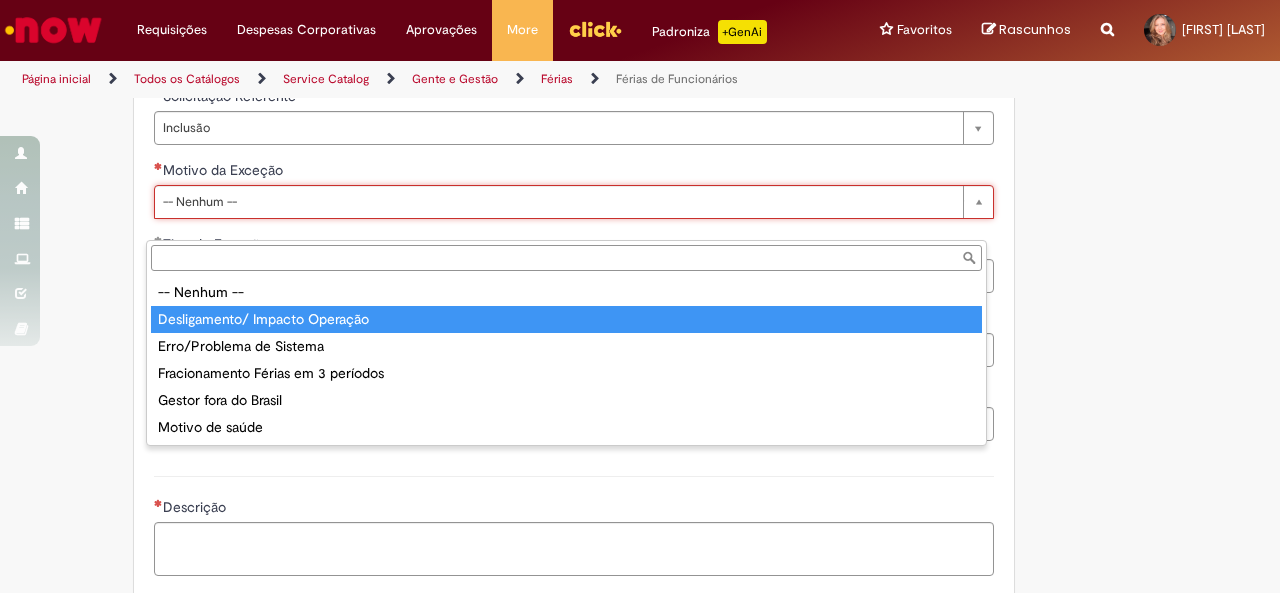 type on "**********" 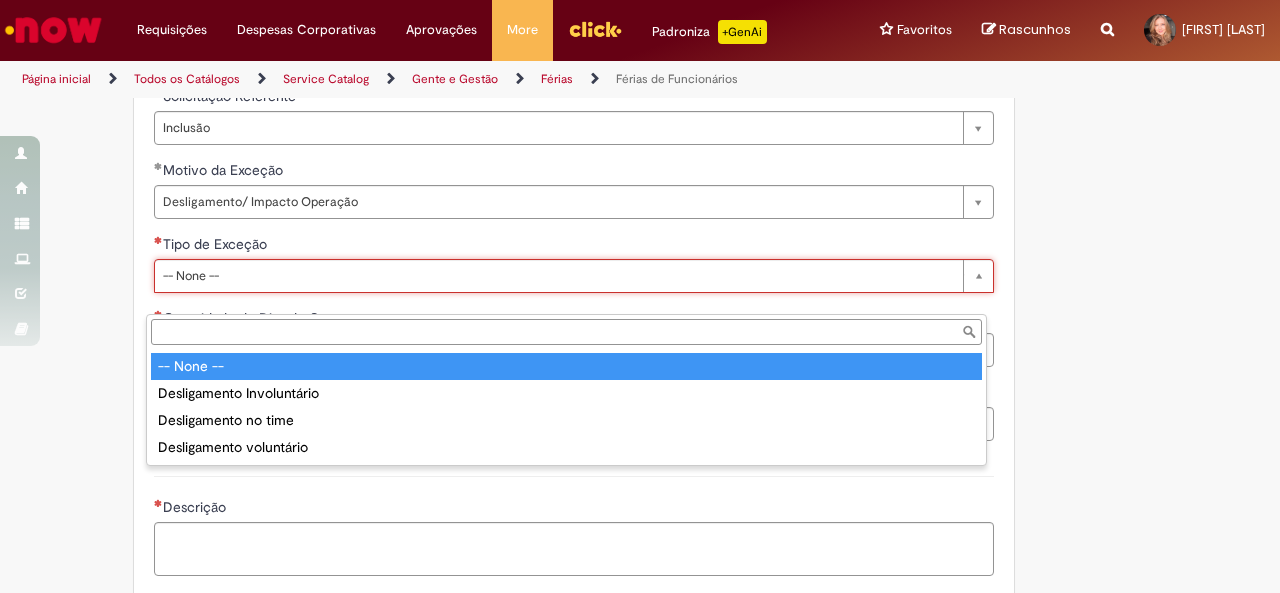 scroll, scrollTop: 0, scrollLeft: 0, axis: both 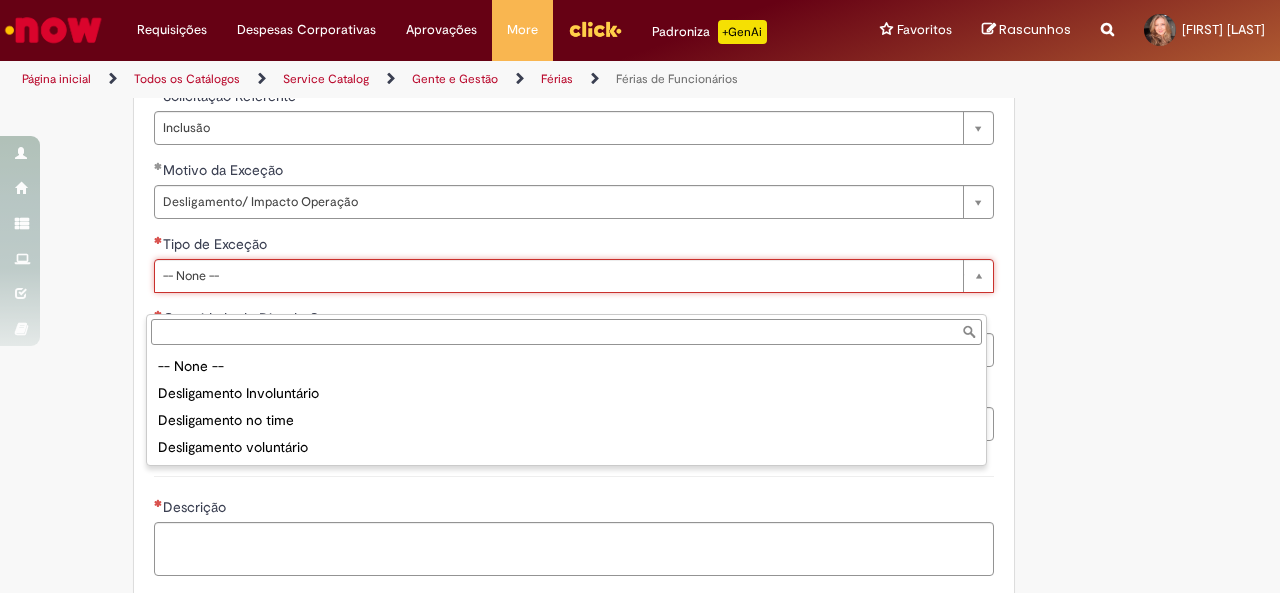 type on "**********" 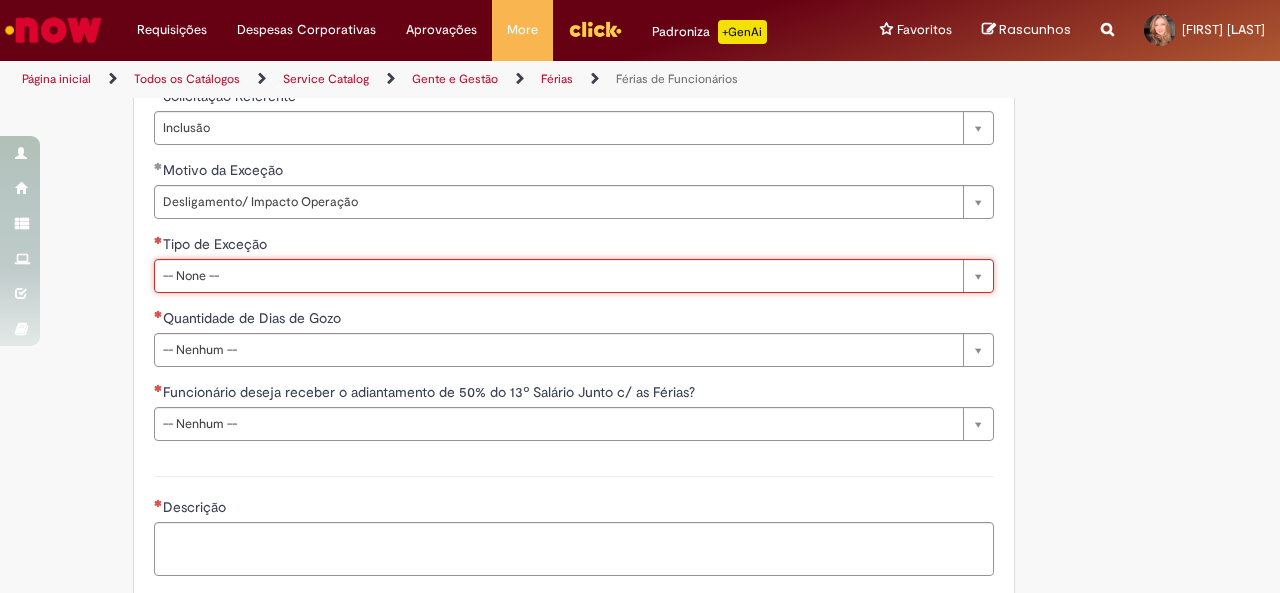 scroll, scrollTop: 0, scrollLeft: 0, axis: both 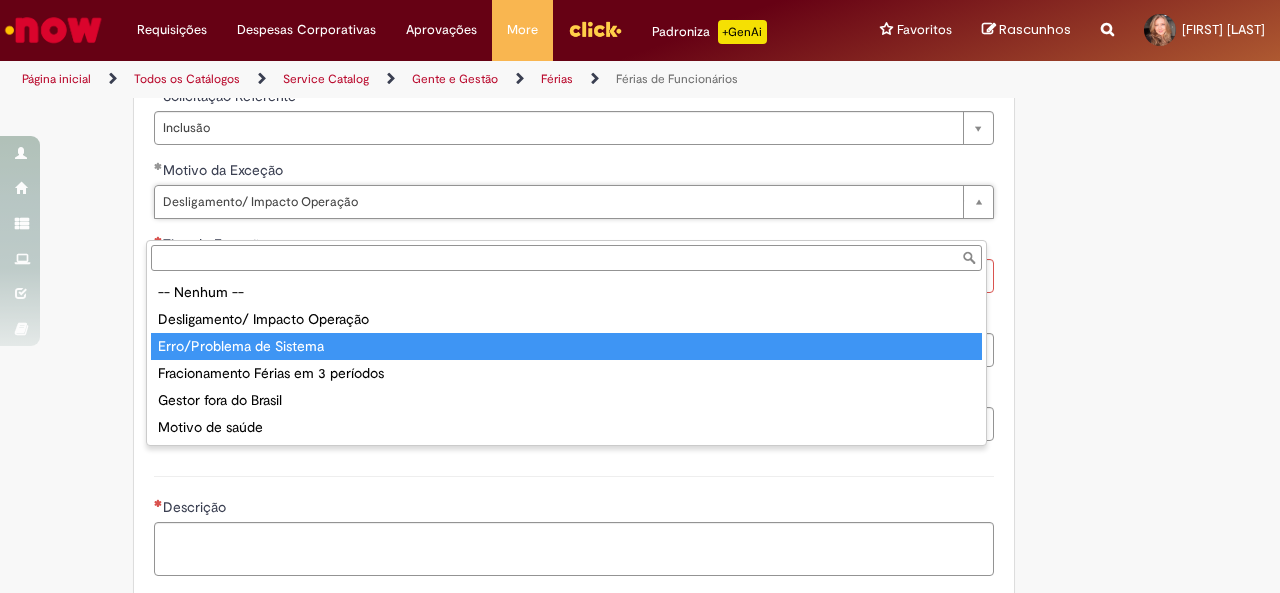 type on "**********" 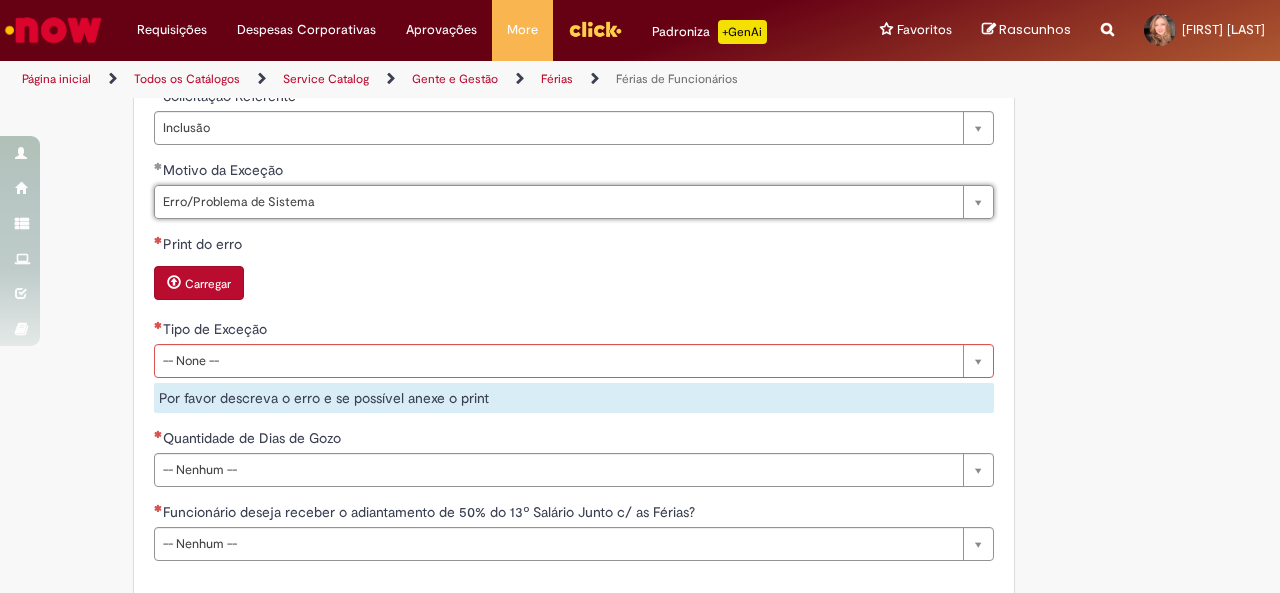 scroll, scrollTop: 0, scrollLeft: 0, axis: both 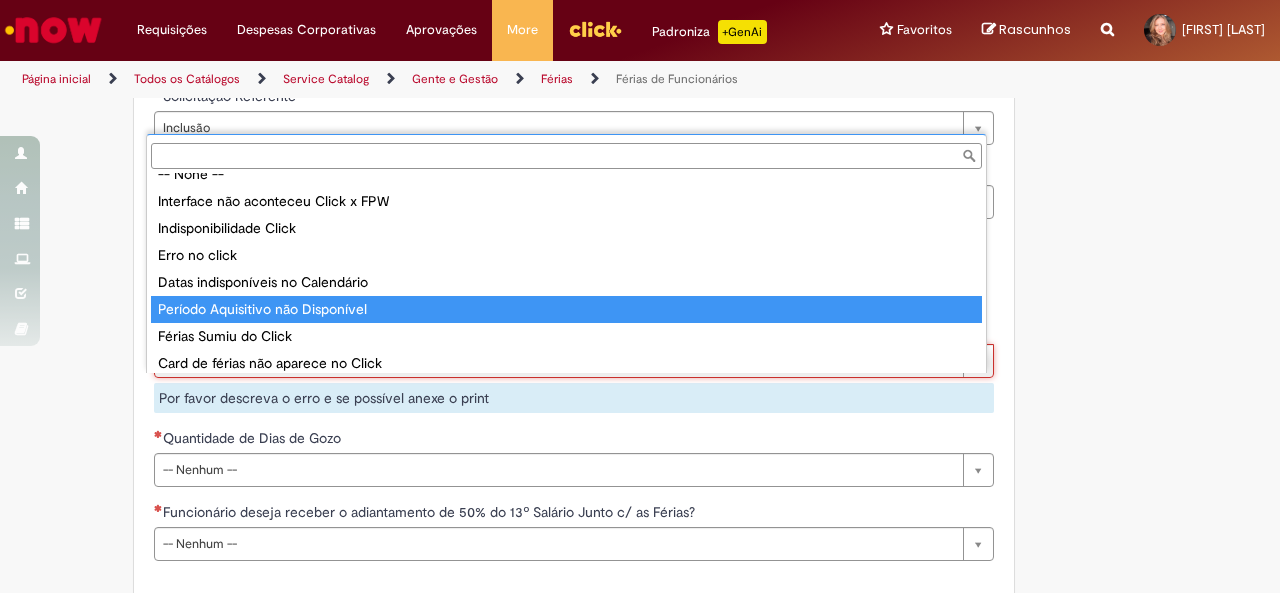 type on "**********" 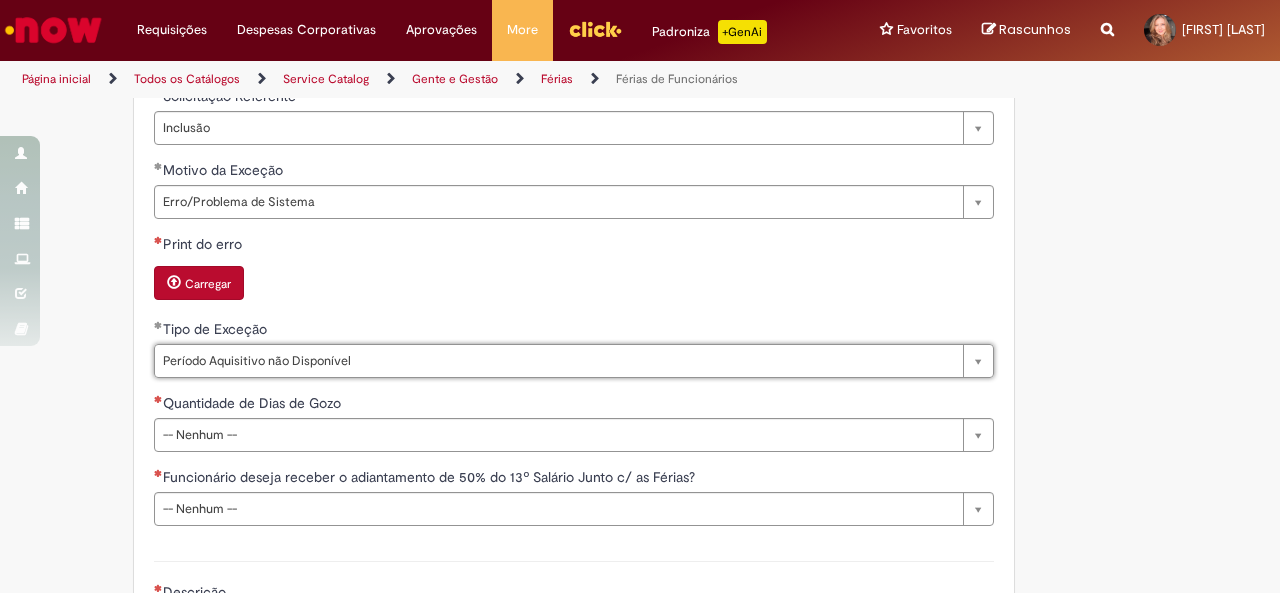 scroll, scrollTop: 0, scrollLeft: 63, axis: horizontal 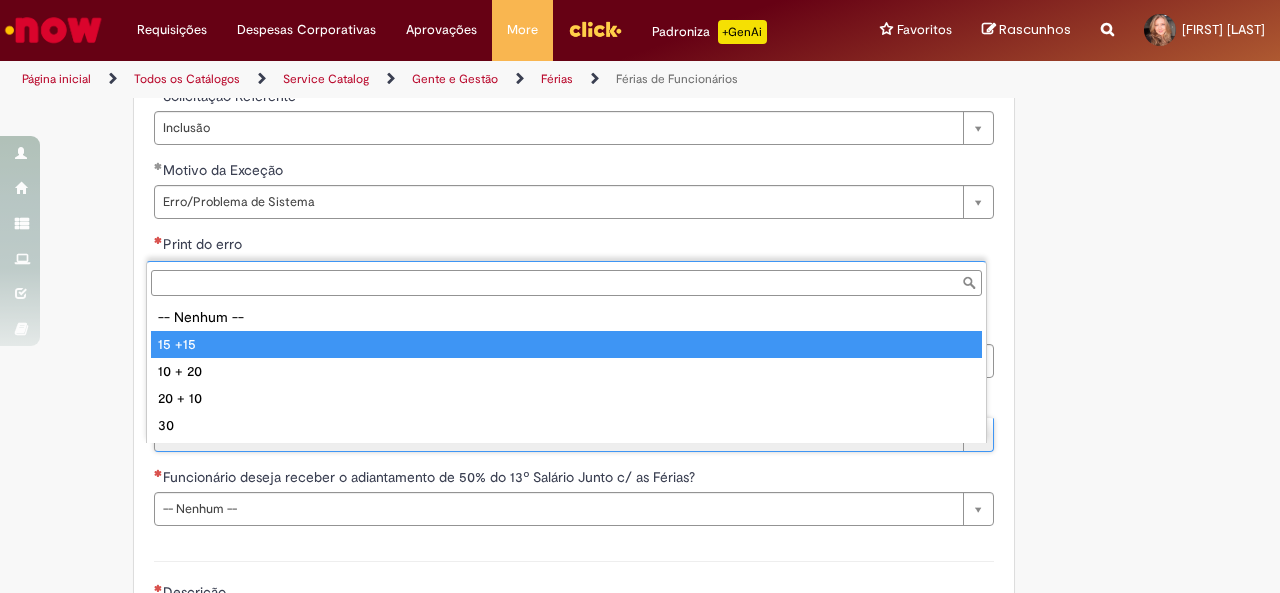 type on "******" 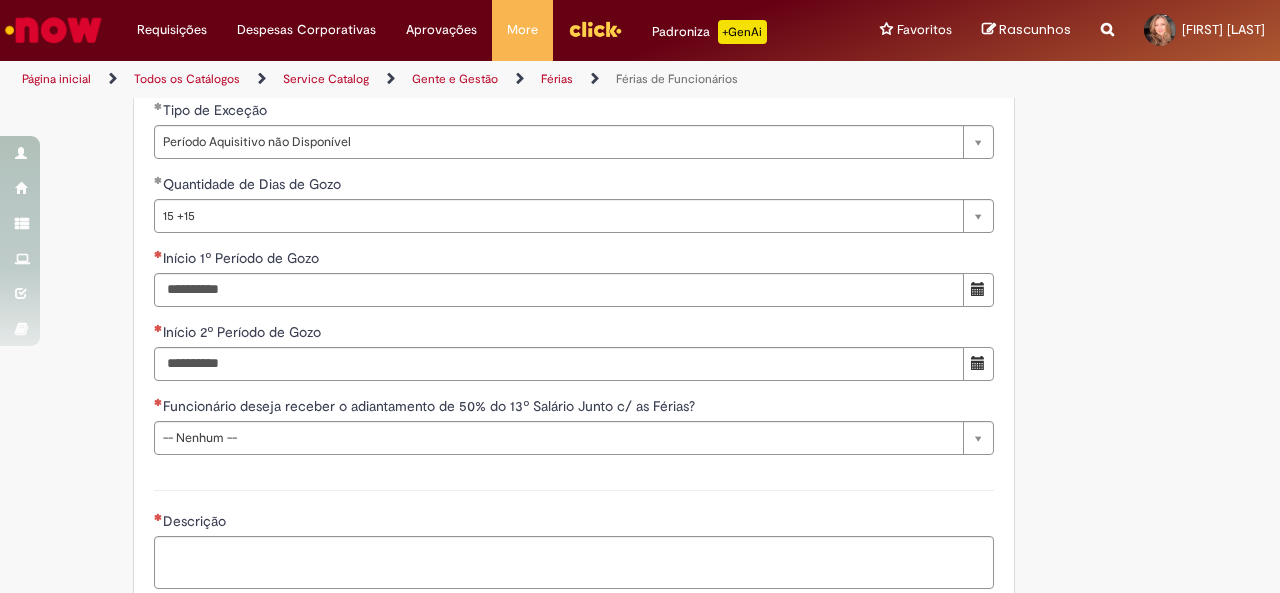 scroll, scrollTop: 1921, scrollLeft: 0, axis: vertical 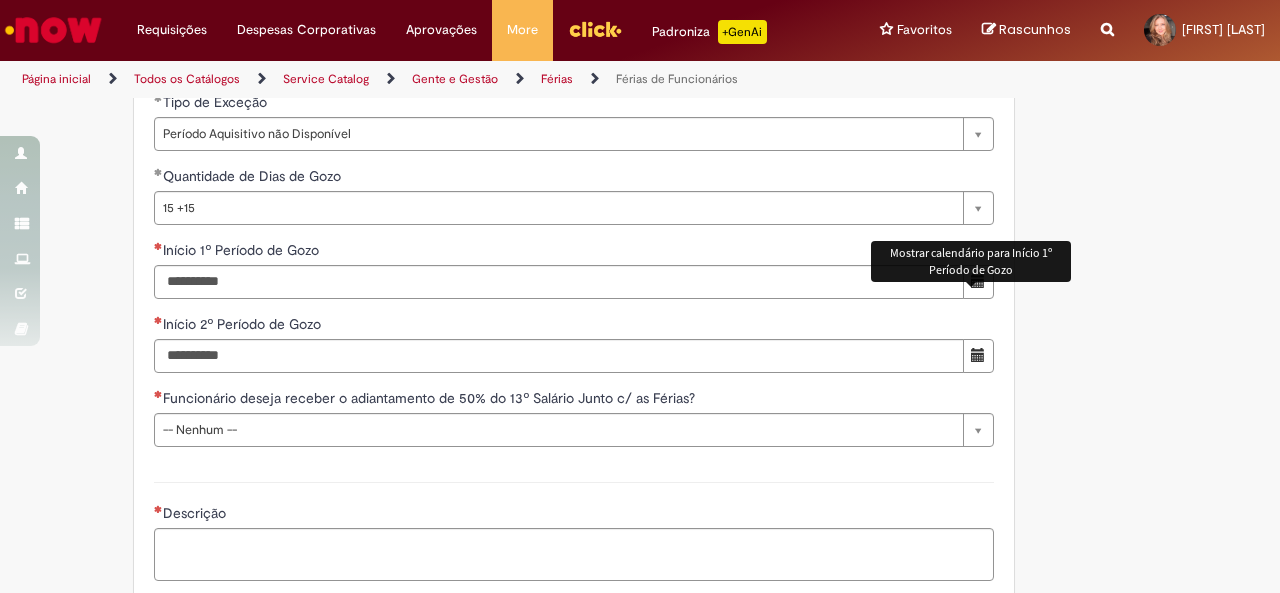 click at bounding box center [978, 281] 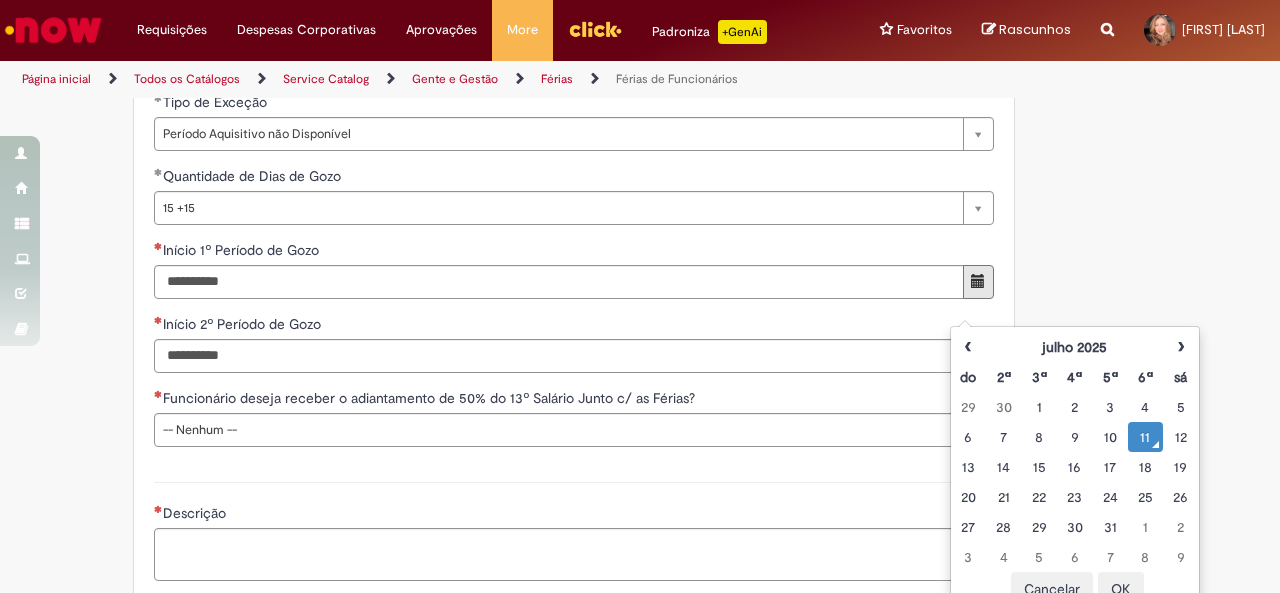 click on "**********" at bounding box center (574, 160) 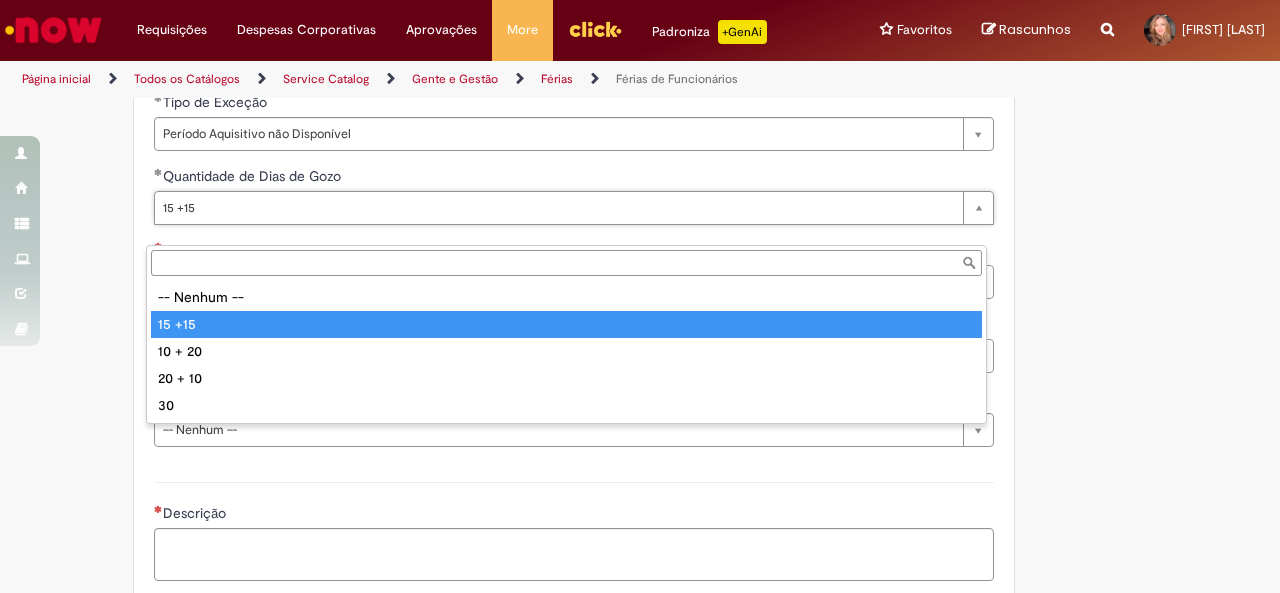 type on "******" 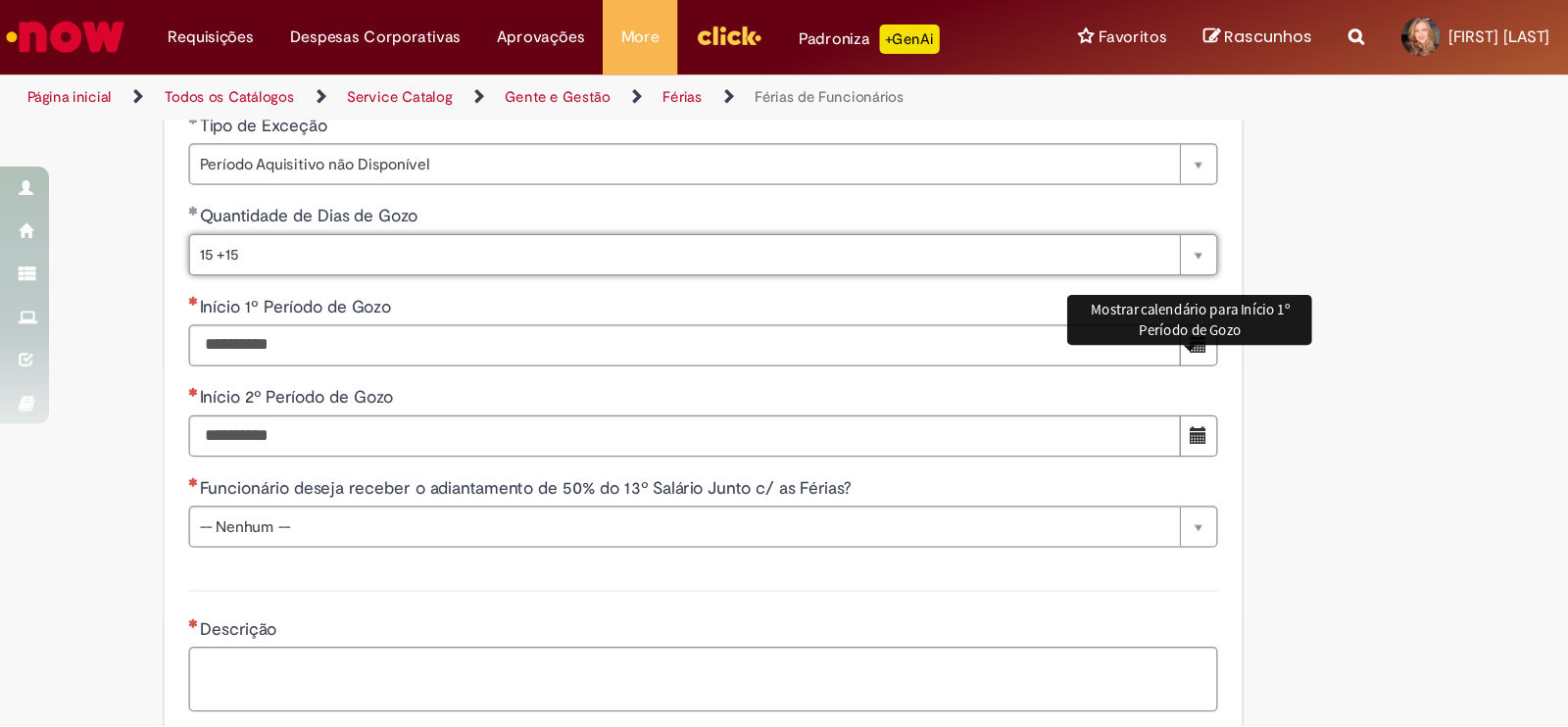 scroll, scrollTop: 0, scrollLeft: 0, axis: both 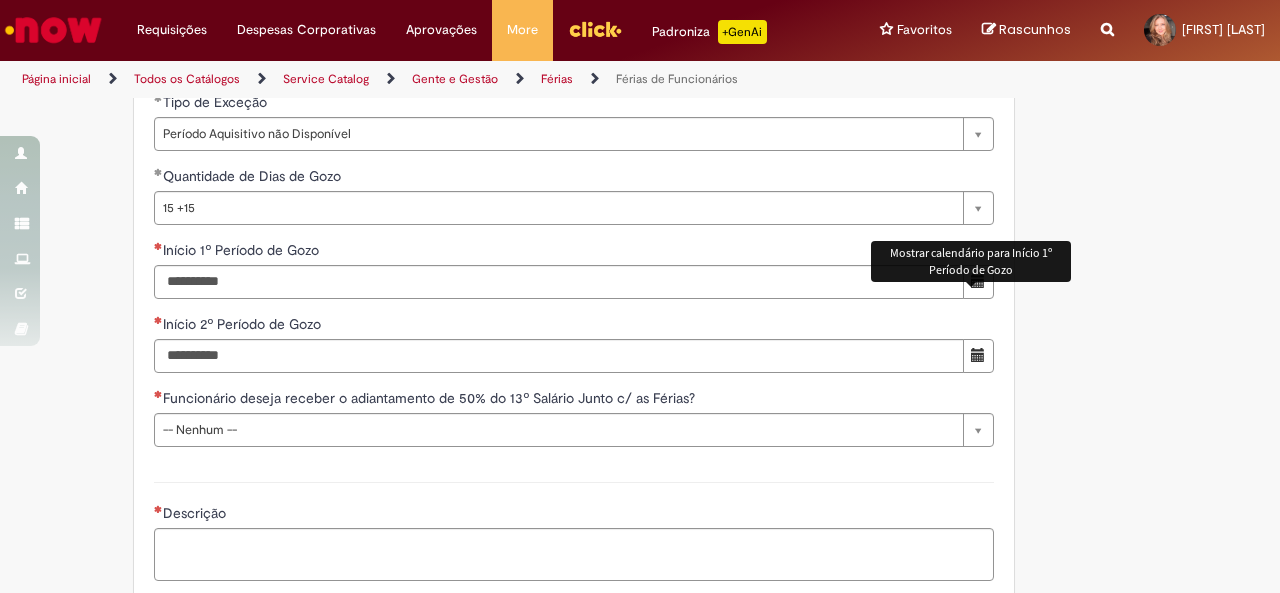 click at bounding box center (978, 281) 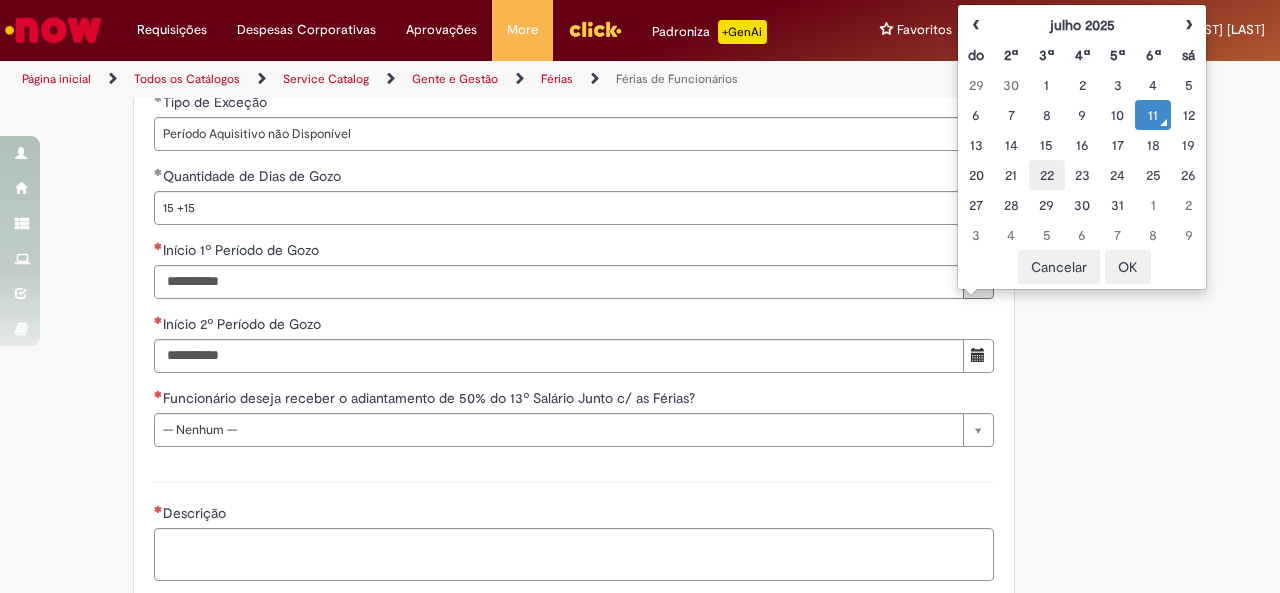 click on "22" at bounding box center [1046, 175] 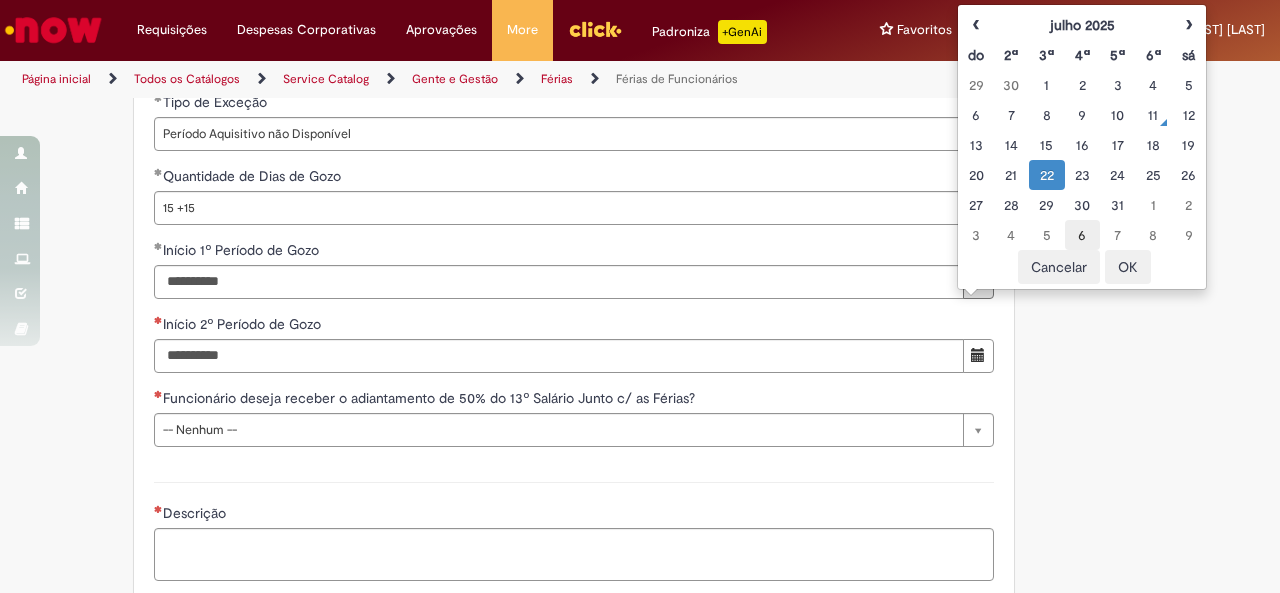 click on "6" at bounding box center [1082, 235] 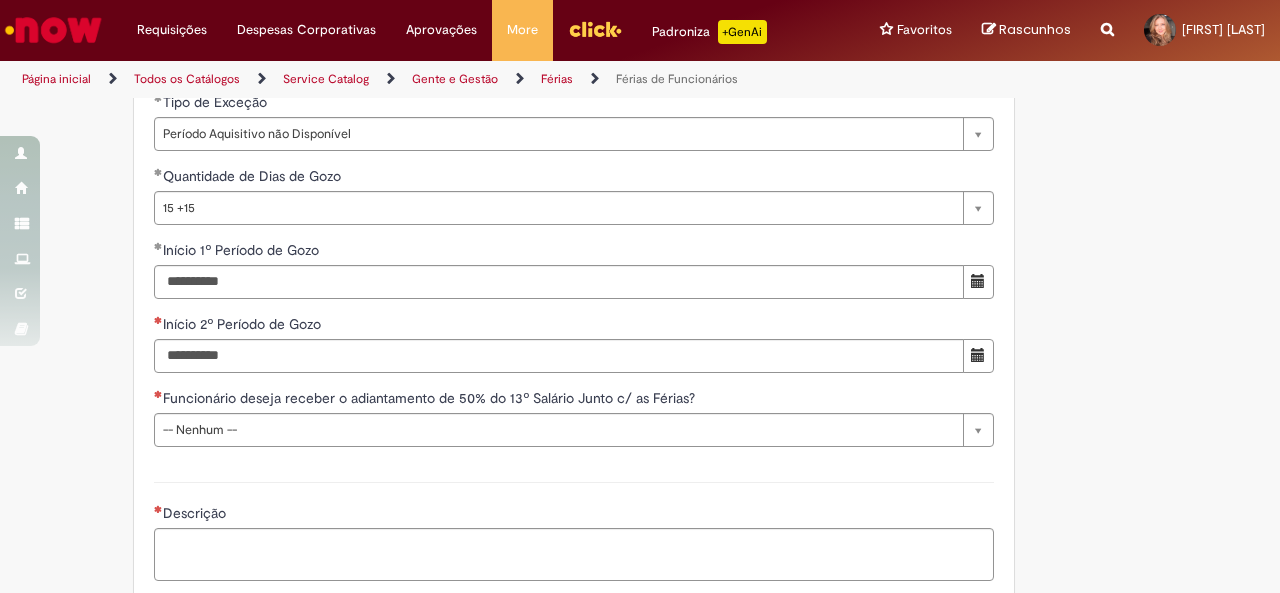 click on "Adicionar a Favoritos
Férias de Funcionários
Oferta destinada para esclarecimento de dúvidas e inclusões/exceções/cancelamentos de férias por exceções.
Utilize esta oferta:
Para ajustar, cancelar ou incluir férias com menos de 35 dias para o início;
Para fracionar suas férias em 03 períodos (se elegível);
Caso Click apresente alguma instabilidade no serviço de Férias que, mesmo após você abrir um  incidente  (e tiver evidência do número), não for corrigido por completo ou  em tempo de ajustar no próprio sistema;
> Para incluir, alterar ou cancelar Férias dentro do prazo de 35 dias de antecedência, é só acessar  Portal Click  > Você > Férias; > Para acessar a Diretriz de Férias, basta  clicar aqui
> Ficou com dúvidas sobre Férias via Termo? É só acessar a   FAQ – Fluxo de alteração de férias por exceção no Click Dúvidas Trabalhistas ." at bounding box center [640, -421] 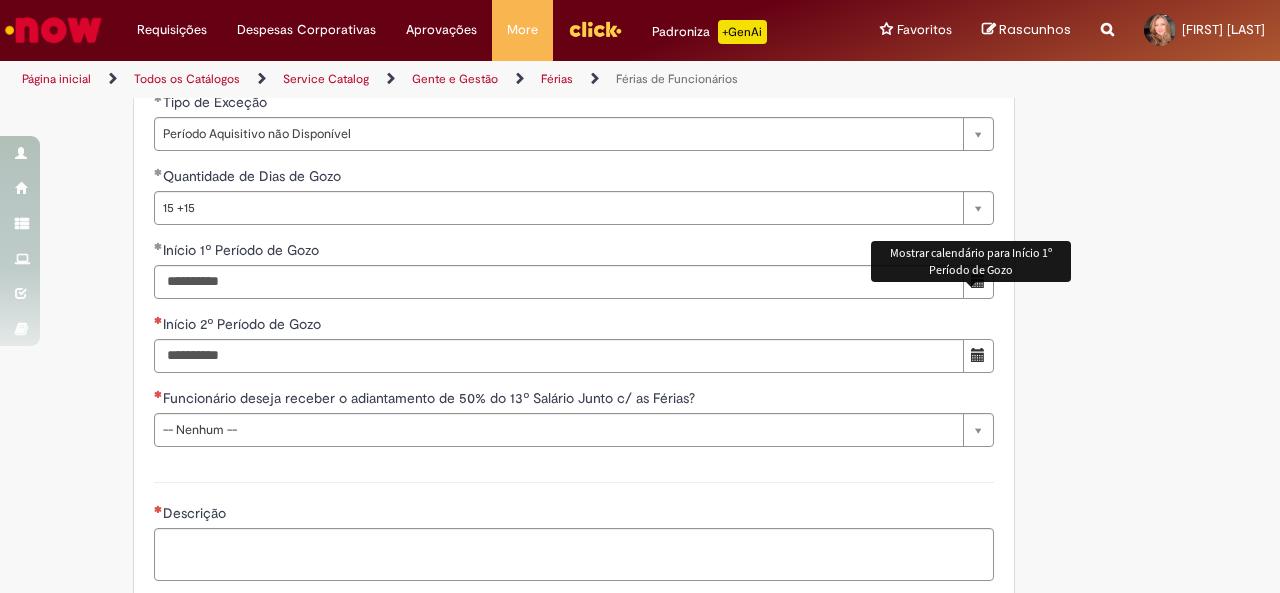 click at bounding box center [978, 281] 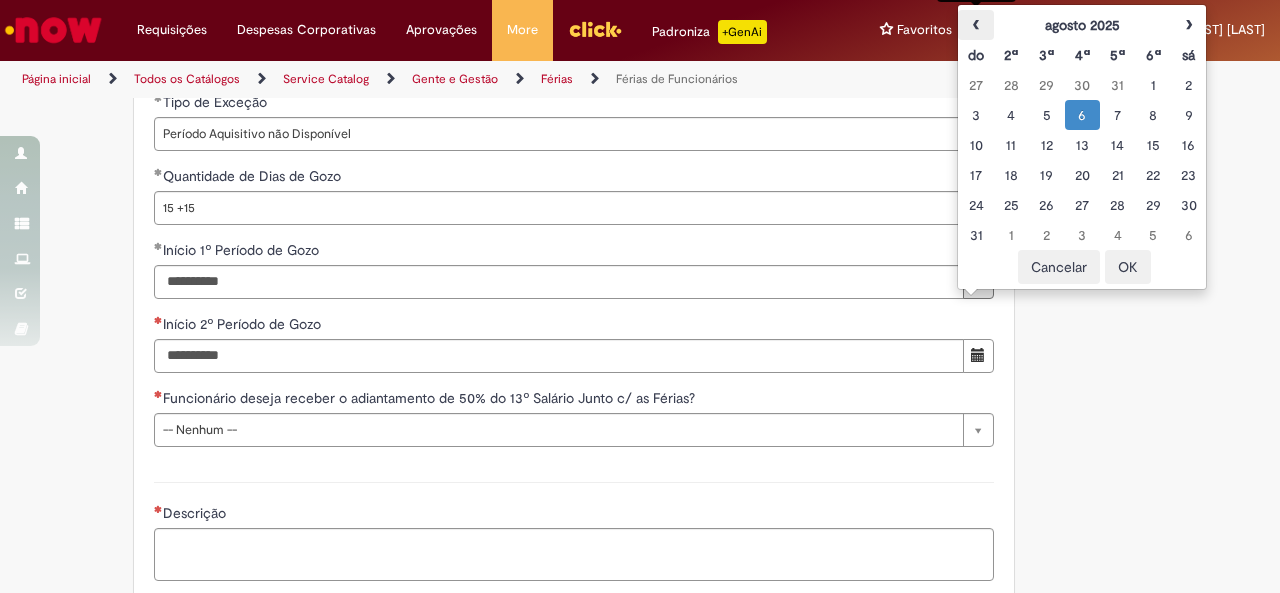 click on "‹" at bounding box center [975, 25] 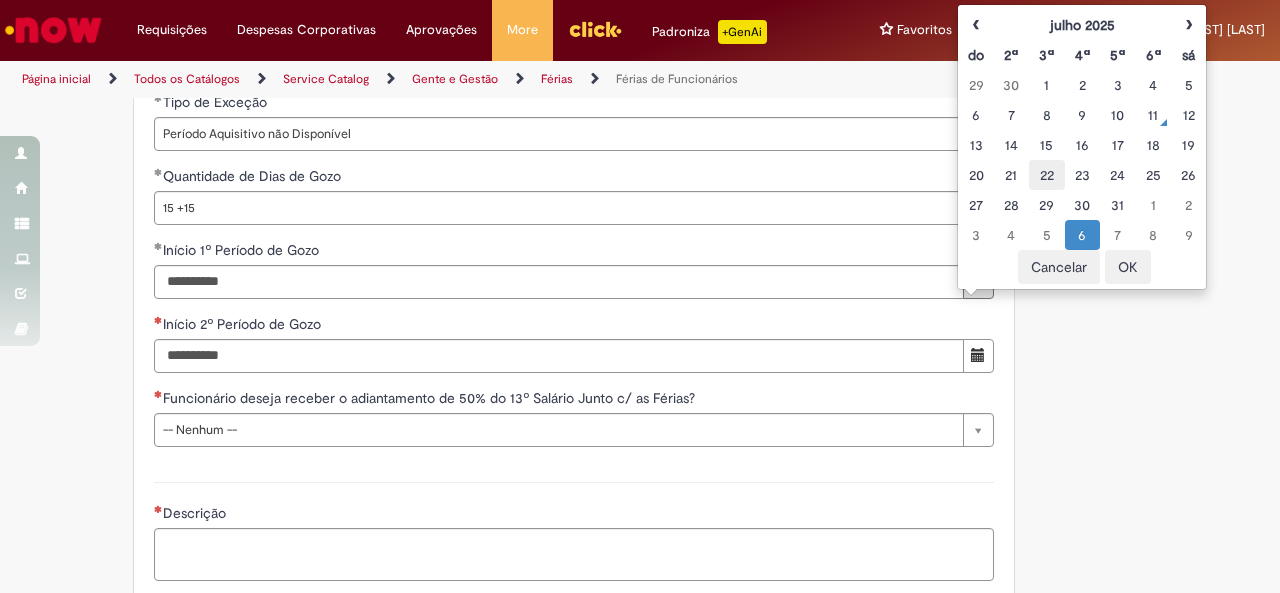 click on "22" at bounding box center (1046, 175) 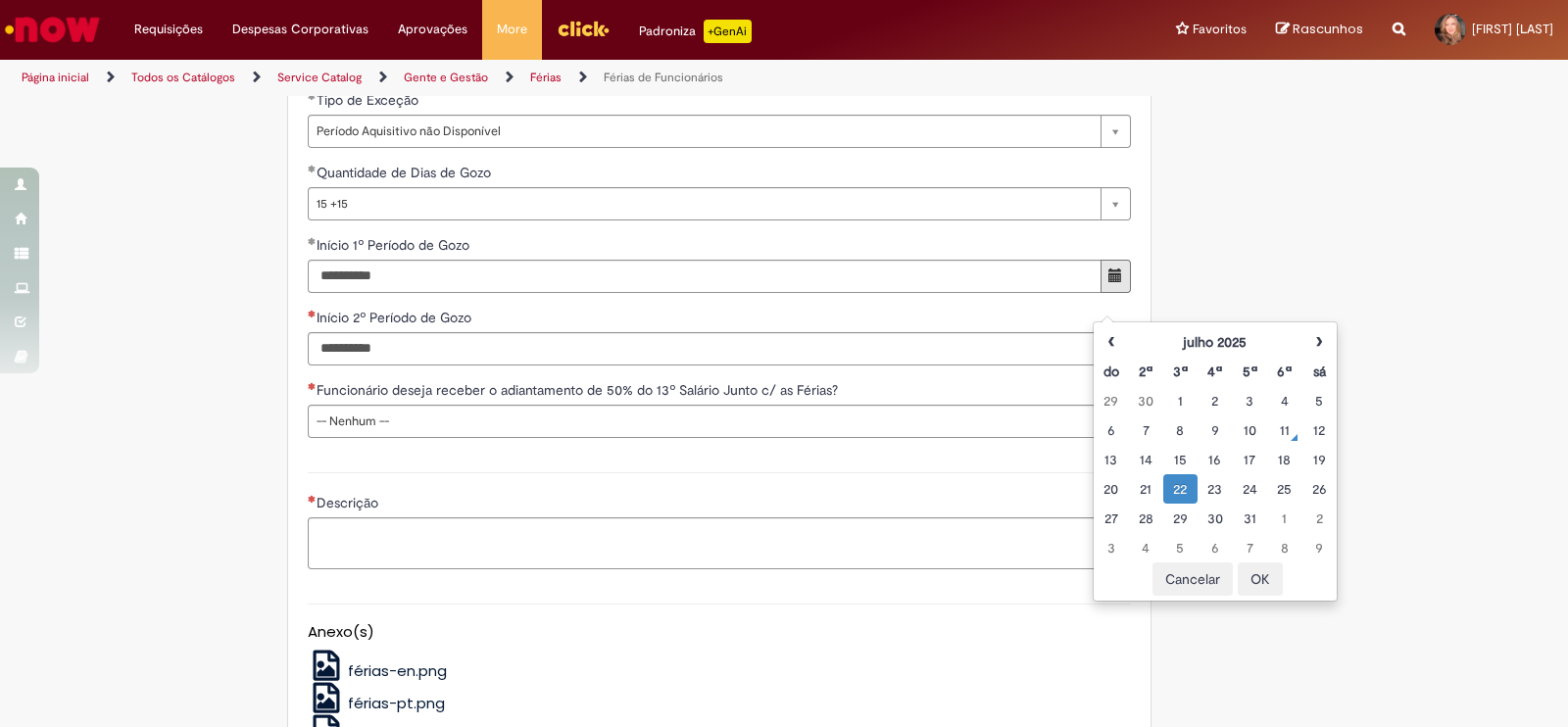 scroll, scrollTop: 1882, scrollLeft: 0, axis: vertical 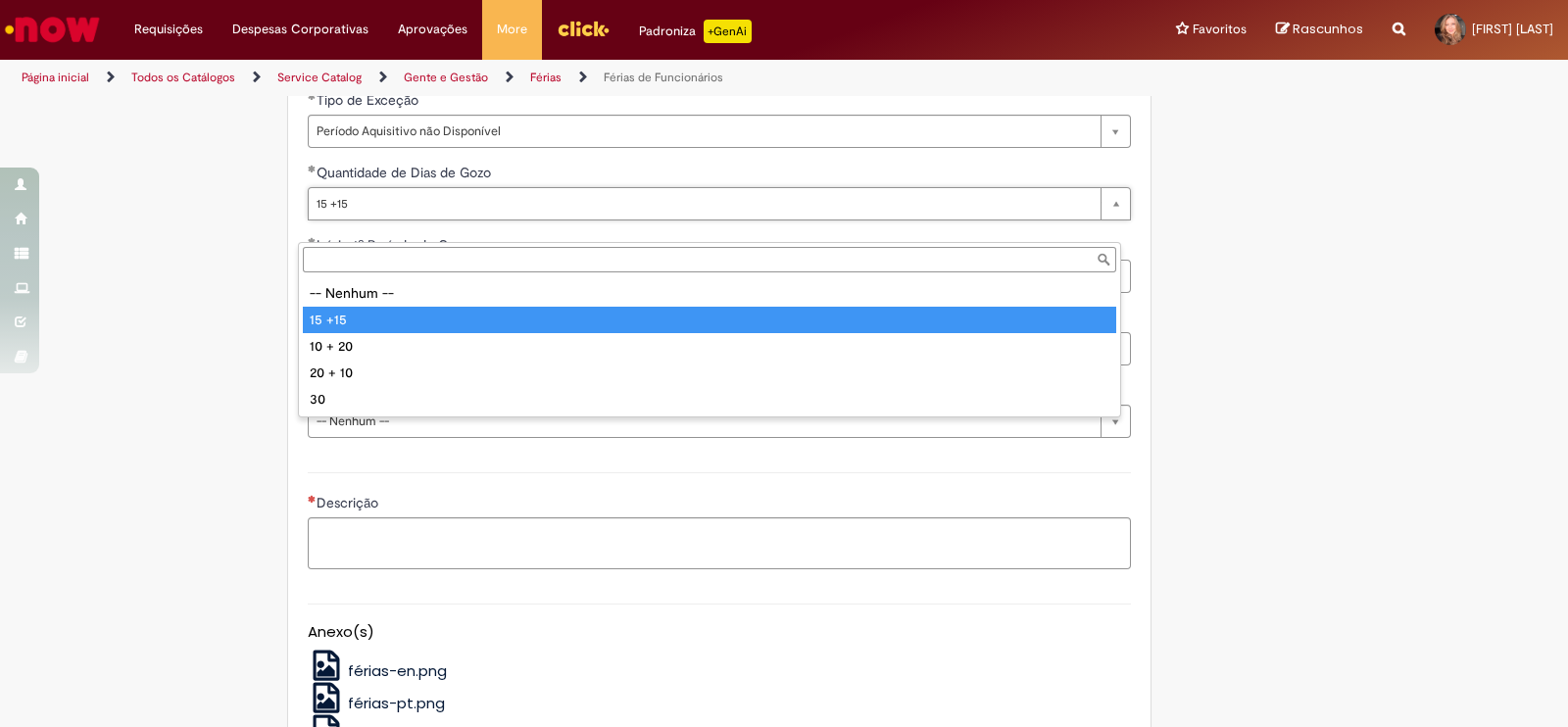 type on "******" 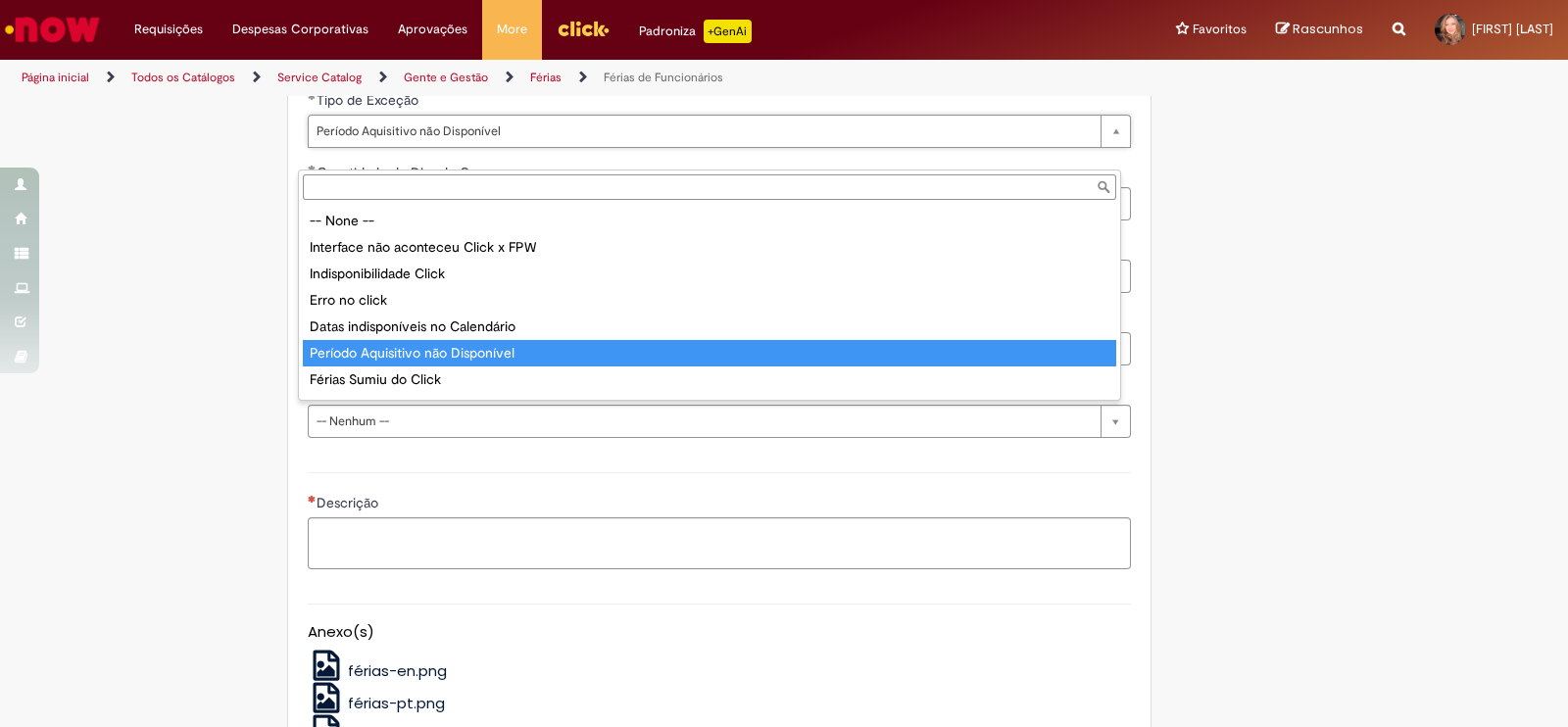 scroll, scrollTop: 0, scrollLeft: 0, axis: both 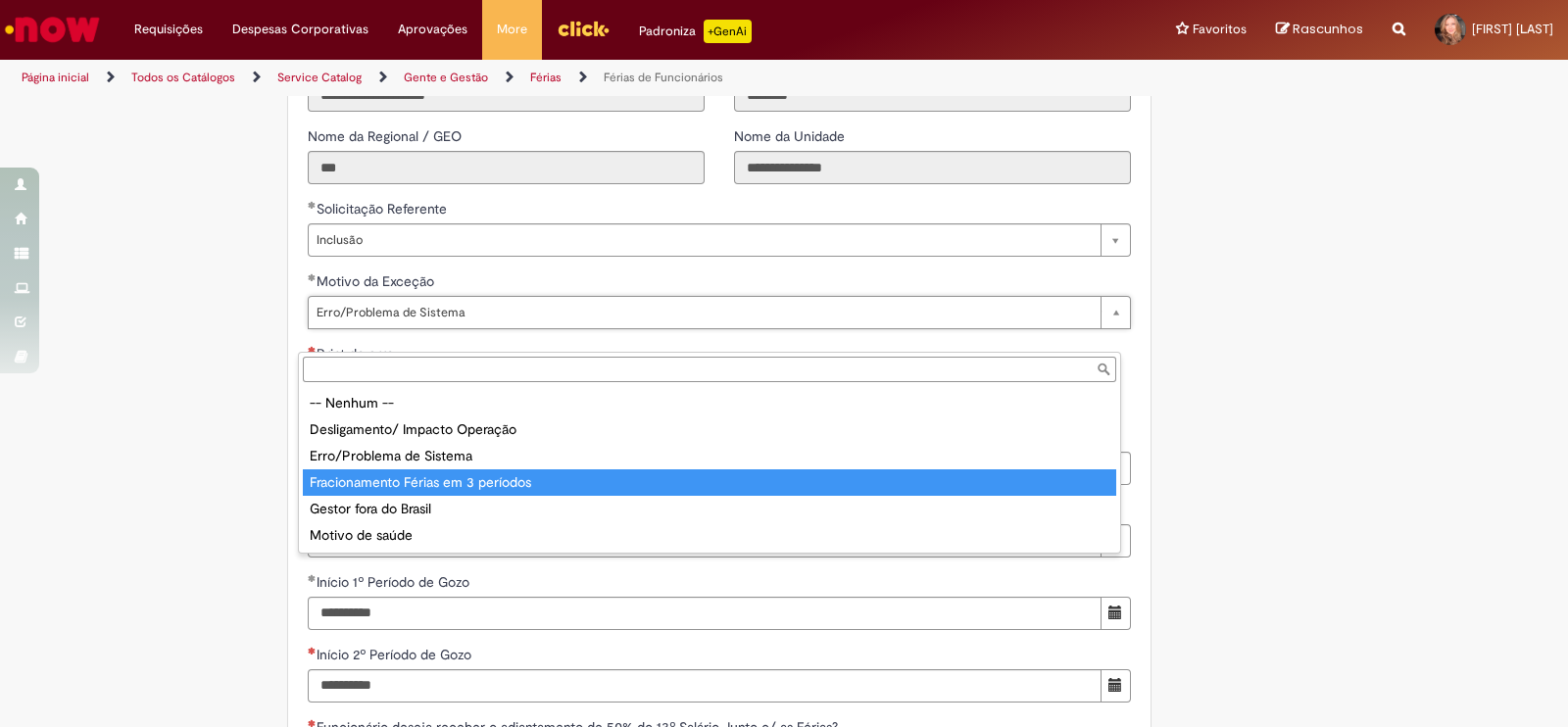 type on "**********" 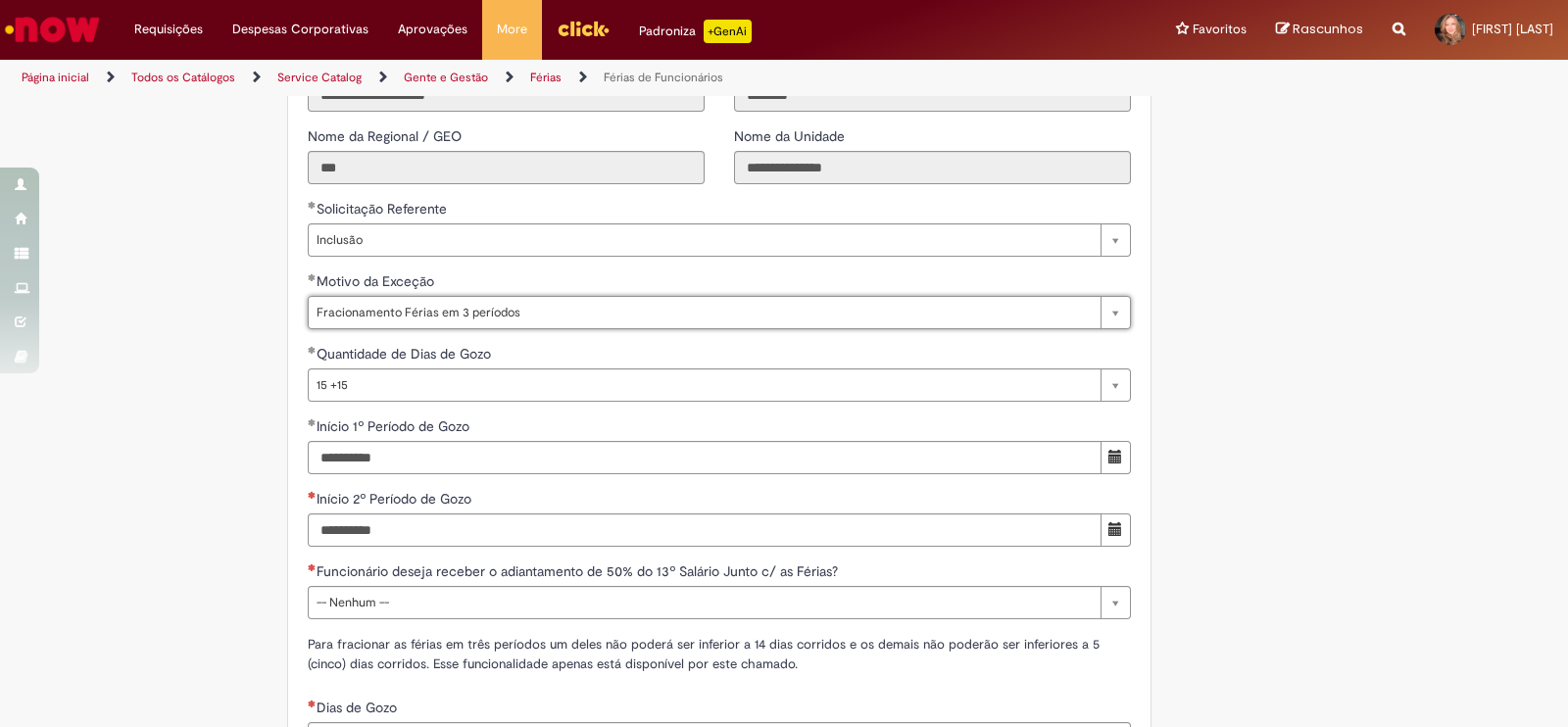 scroll, scrollTop: 0, scrollLeft: 158, axis: horizontal 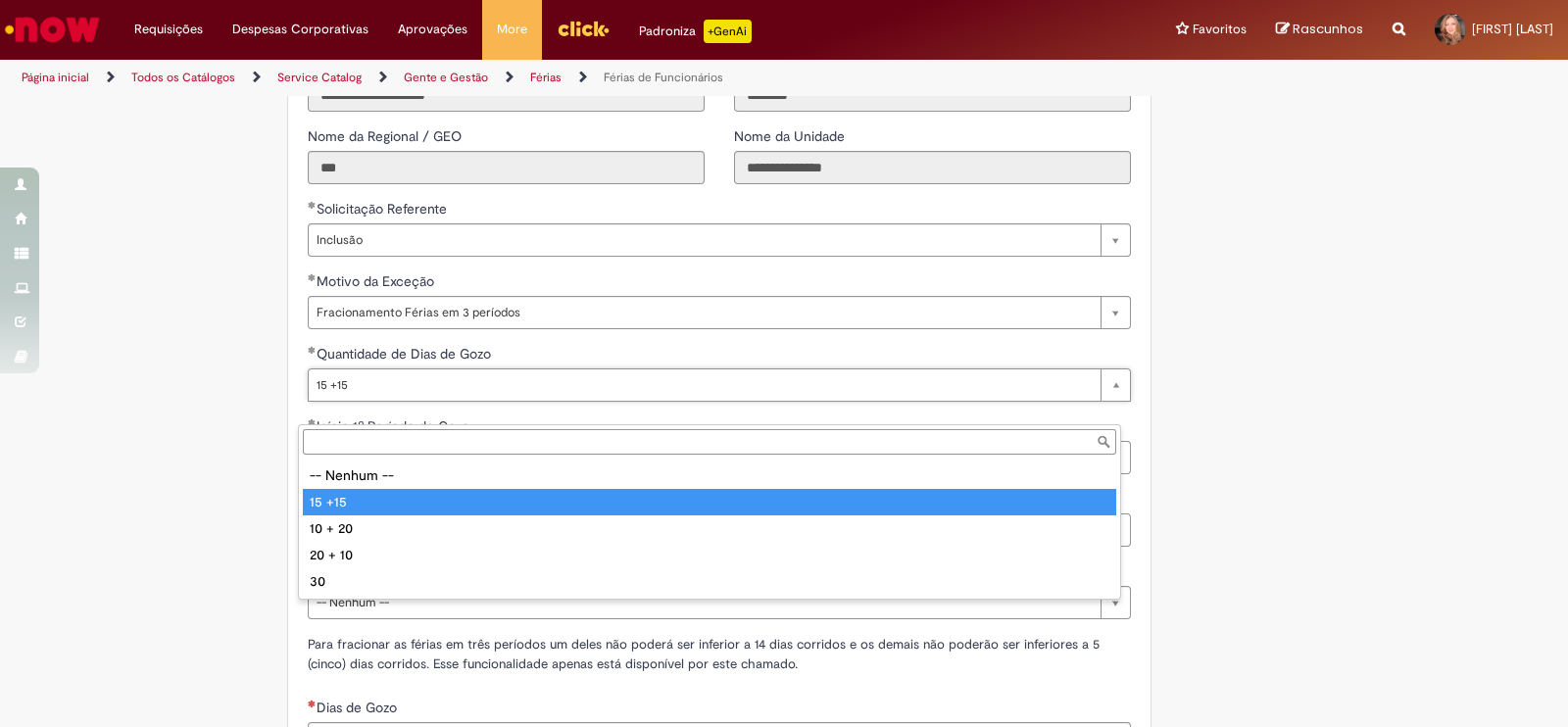 type on "******" 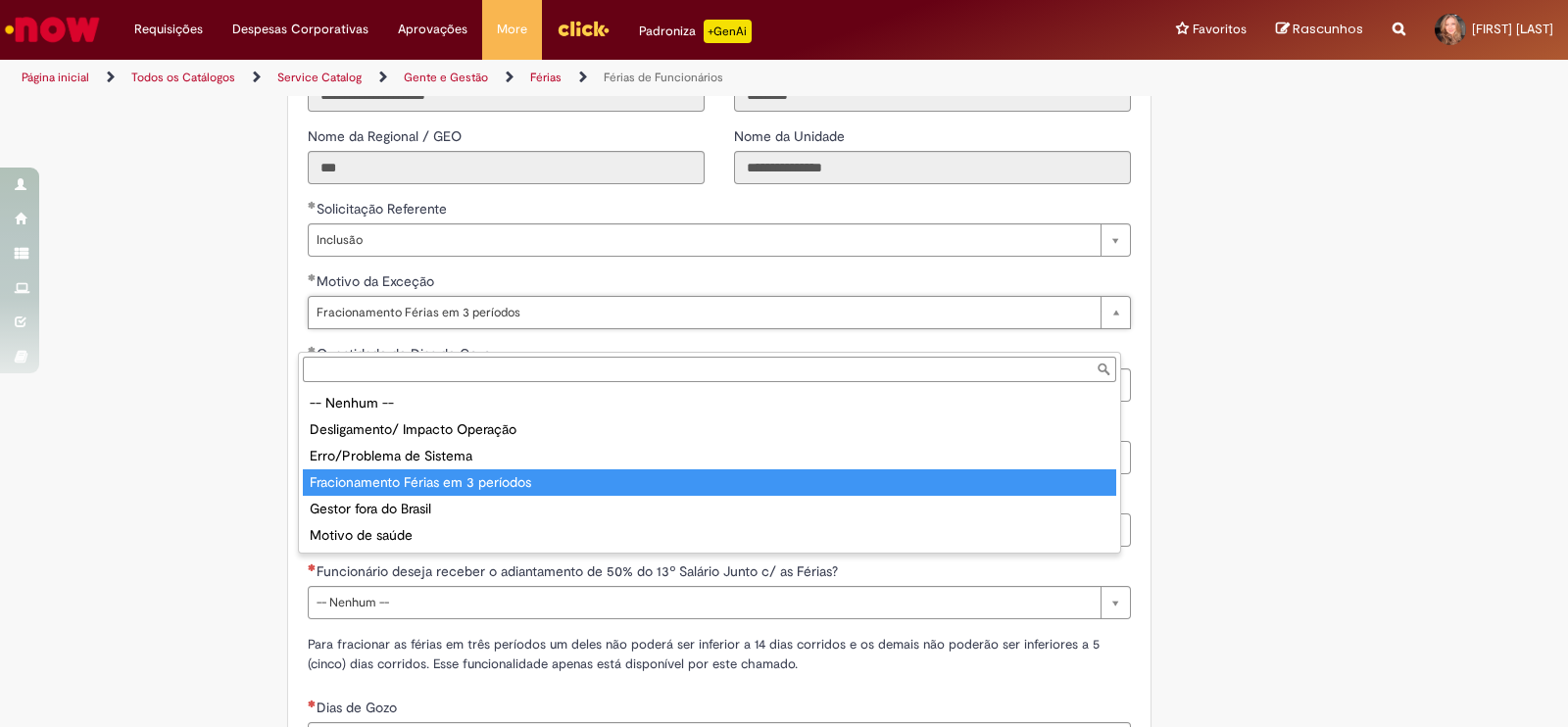 scroll, scrollTop: 0, scrollLeft: 0, axis: both 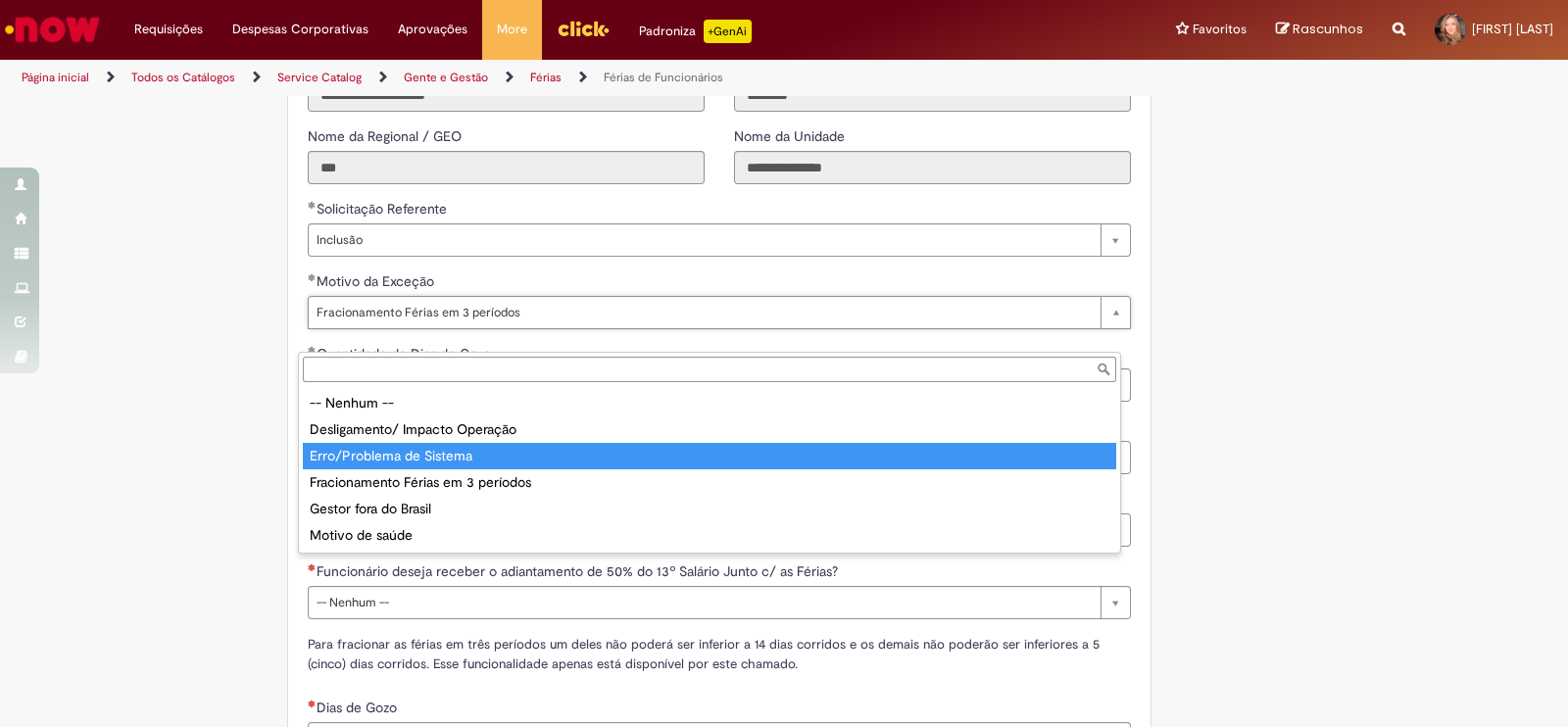 type on "**********" 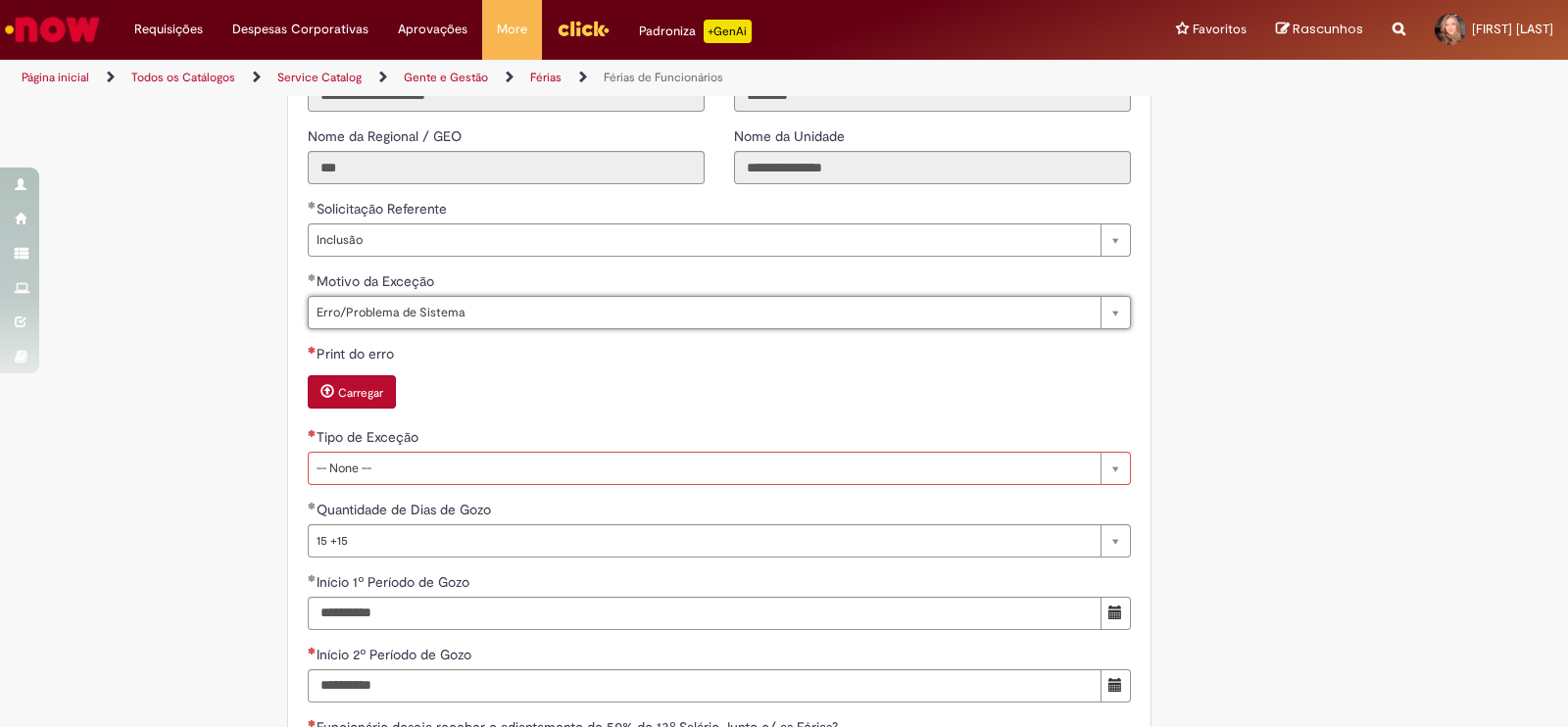 select 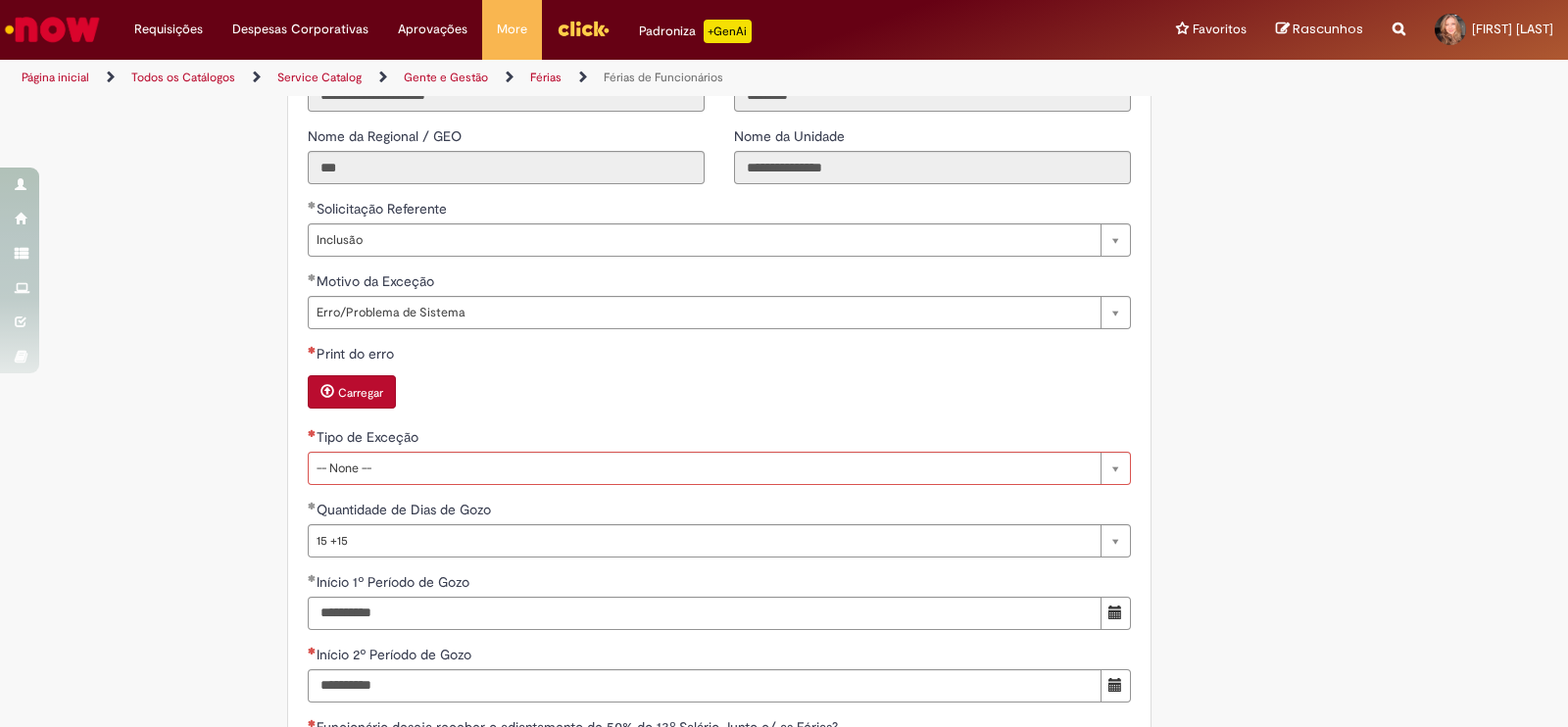 scroll, scrollTop: 0, scrollLeft: 0, axis: both 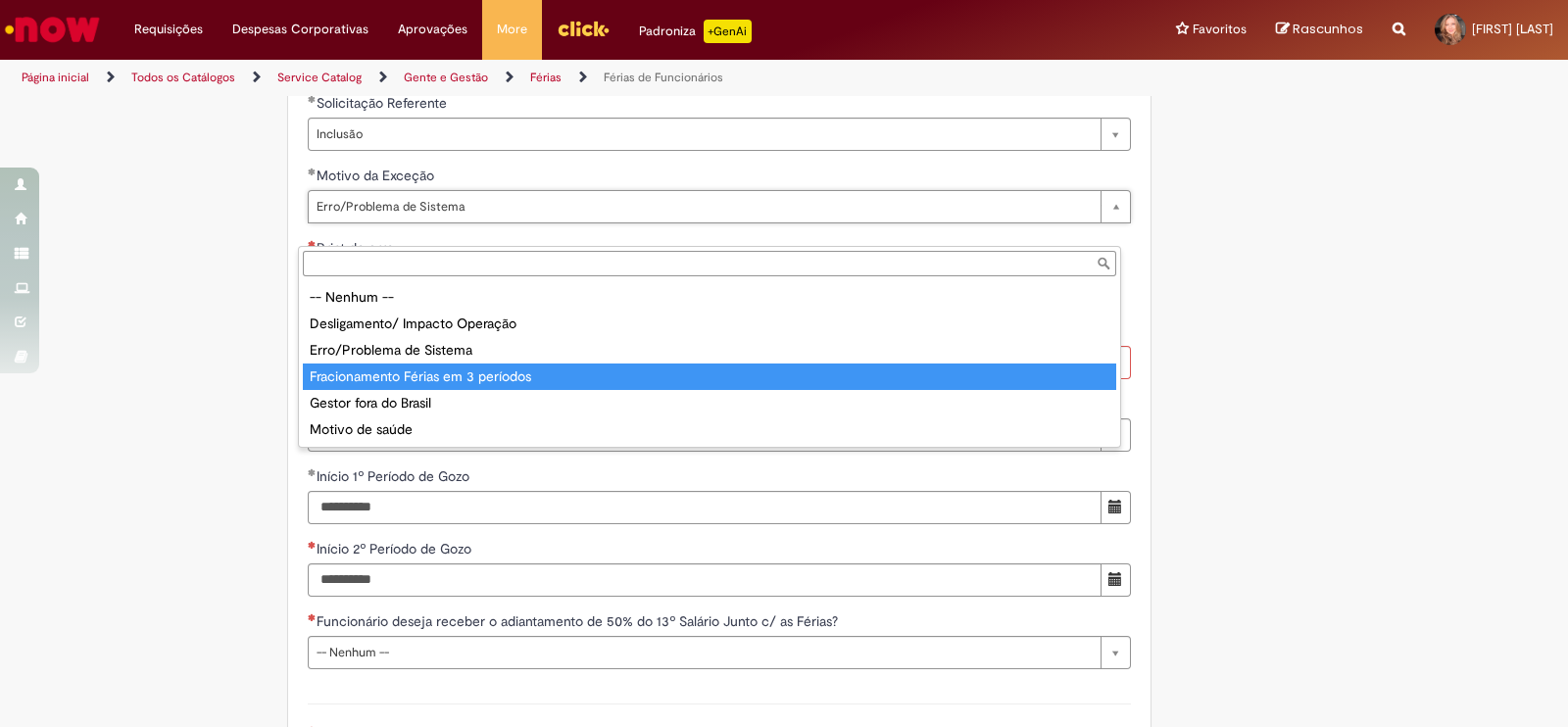 type on "**********" 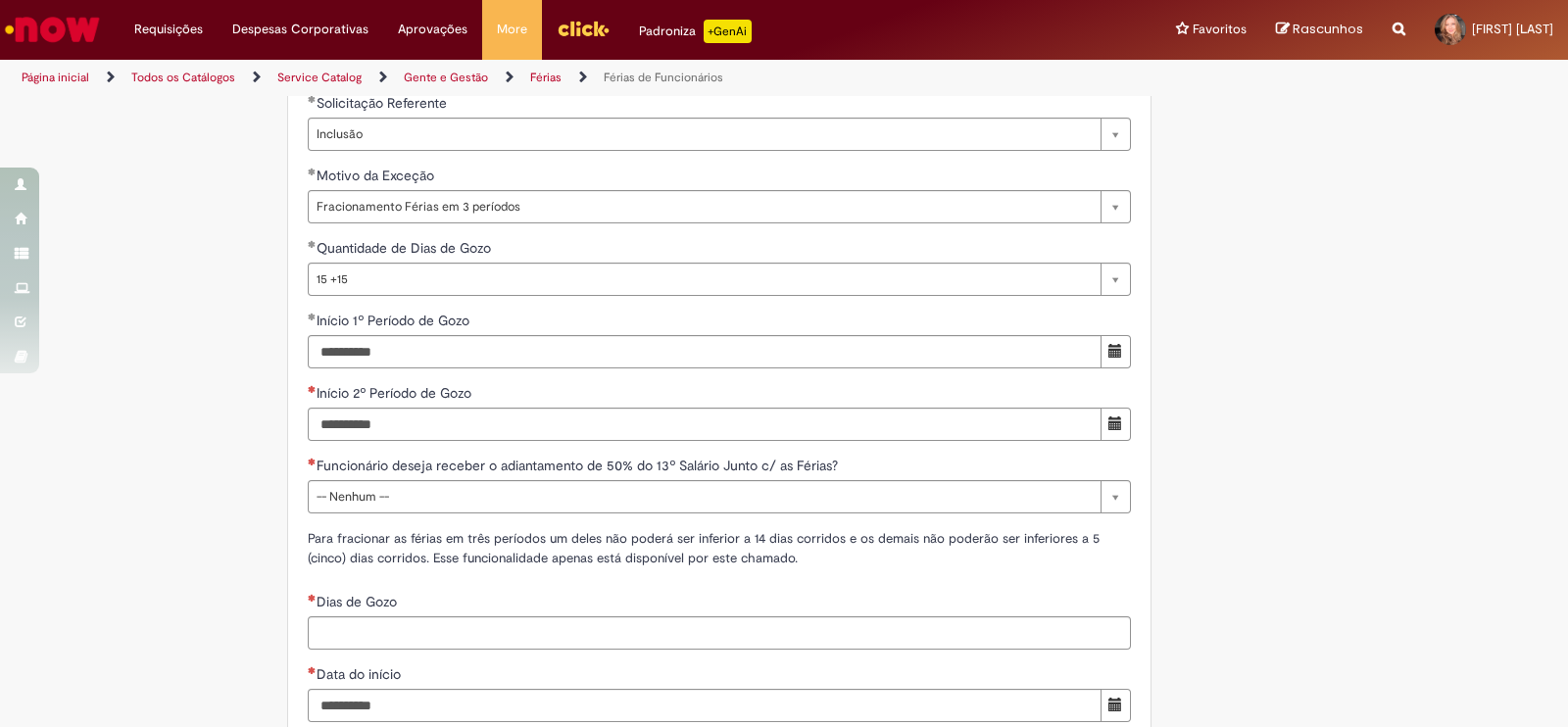scroll, scrollTop: 0, scrollLeft: 0, axis: both 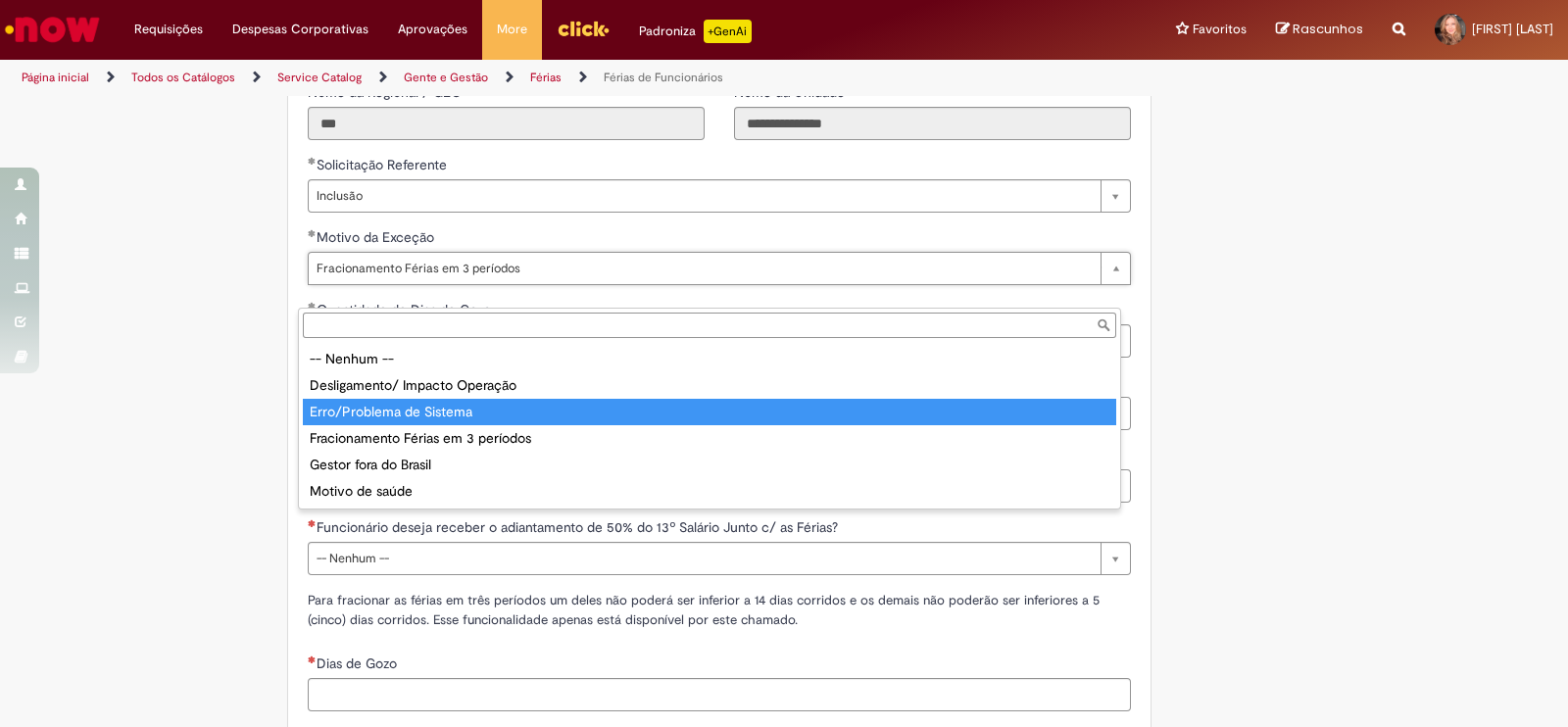 type on "**********" 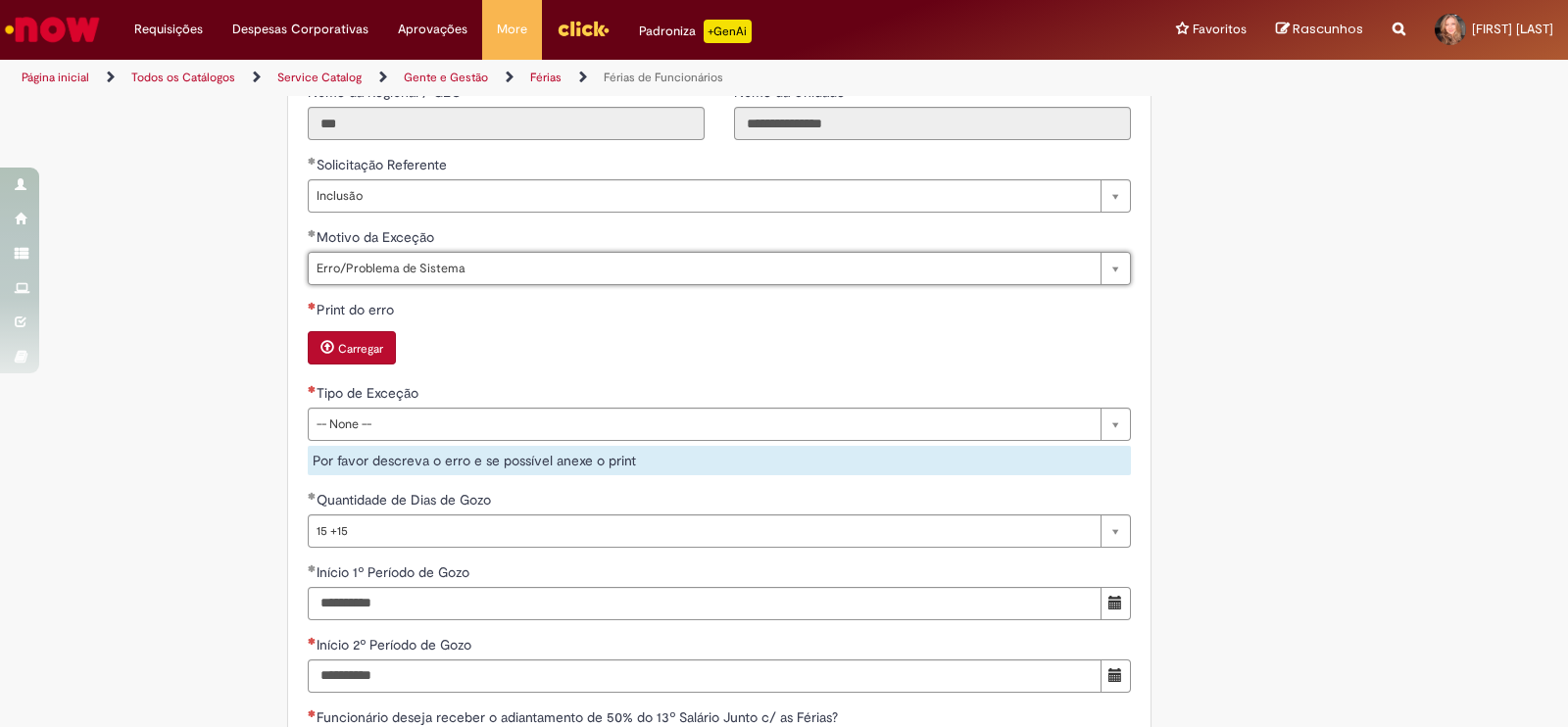 select 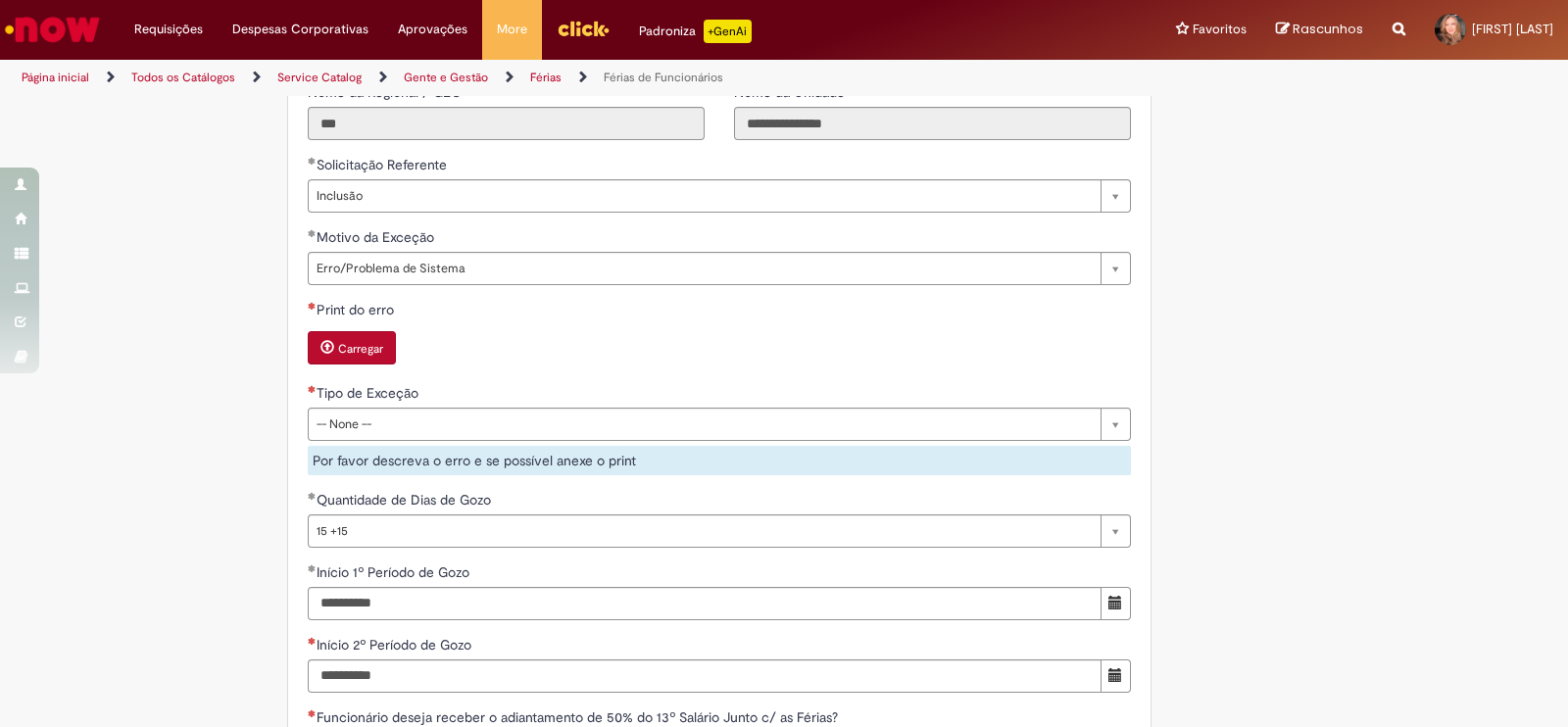 click on "Carregar" at bounding box center (361, 349) 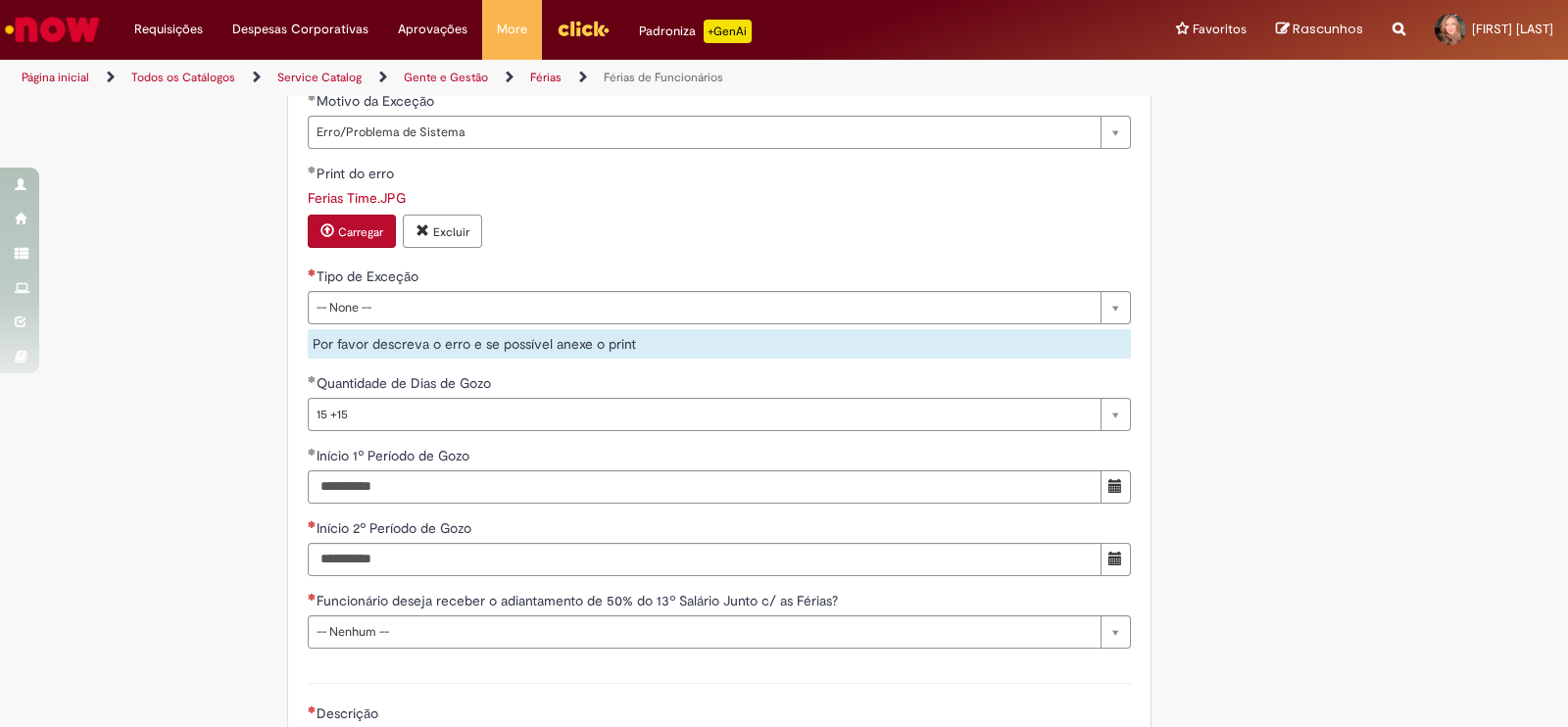 scroll, scrollTop: 1745, scrollLeft: 0, axis: vertical 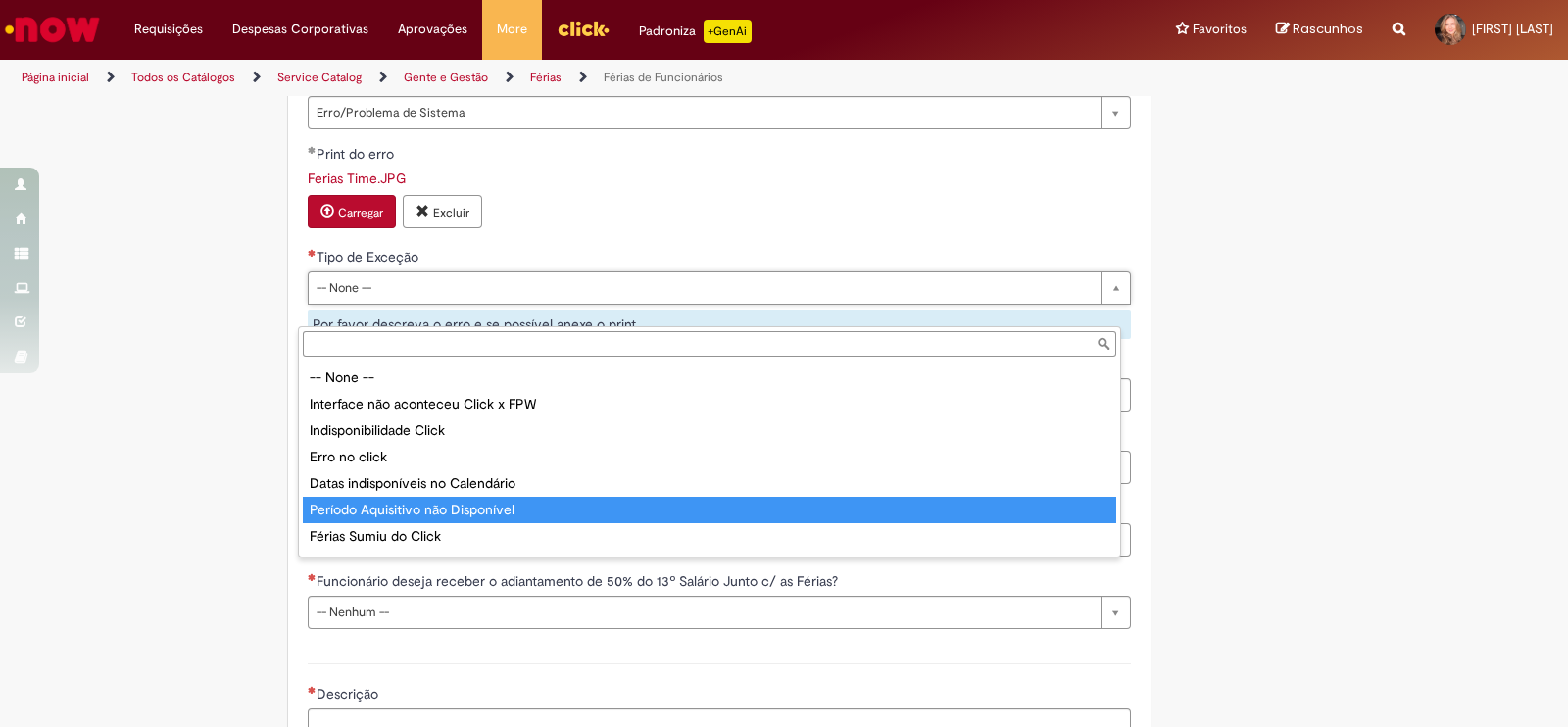 type on "**********" 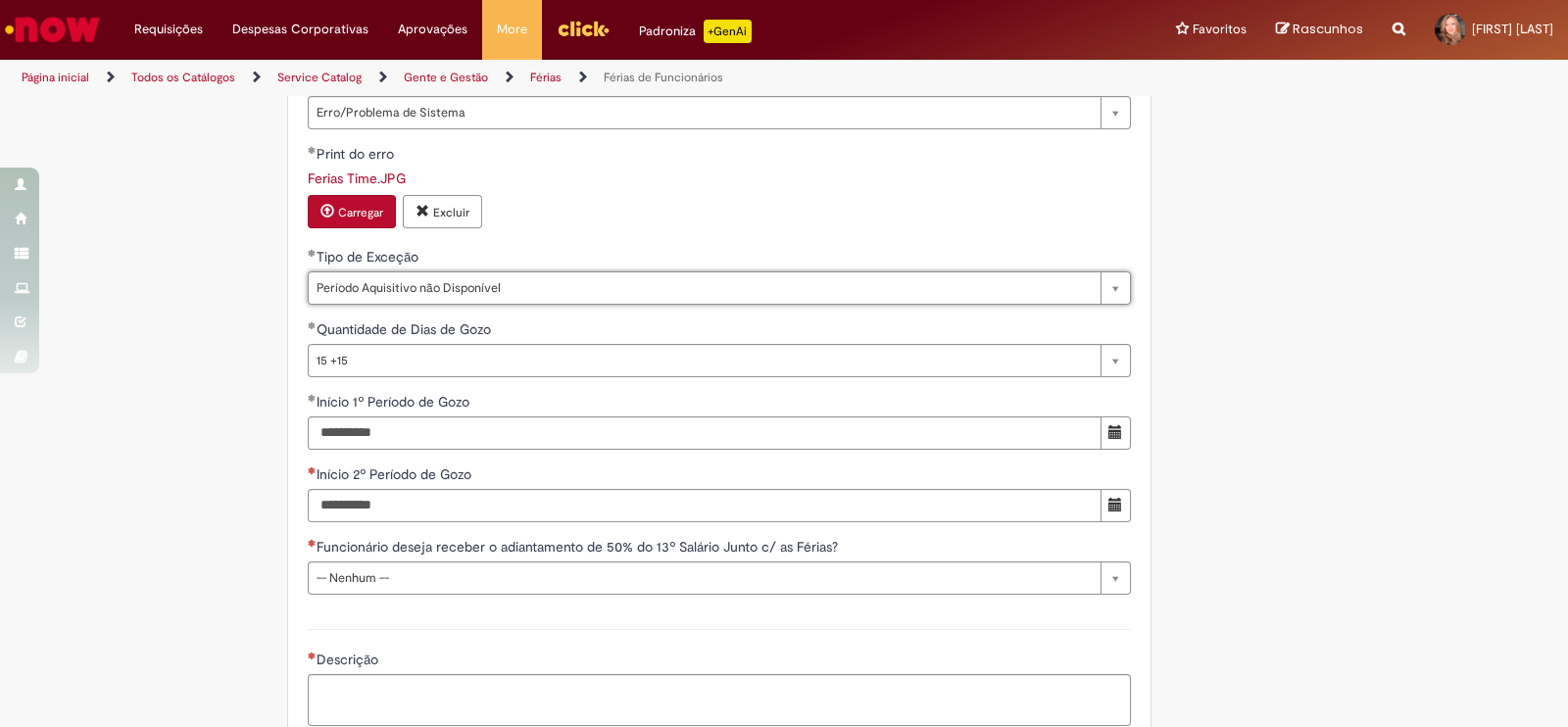 click on "Adicionar a Favoritos
Férias de Funcionários
Oferta destinada para esclarecimento de dúvidas e inclusões/exceções/cancelamentos de férias por exceções.
Utilize esta oferta:
Para ajustar, cancelar ou incluir férias com menos de 35 dias para o início;
Para fracionar suas férias em 03 períodos (se elegível);
Caso Click apresente alguma instabilidade no serviço de Férias que, mesmo após você abrir um  incidente  (e tiver evidência do número), não for corrigido por completo ou  em tempo de ajustar no próprio sistema;
> Para incluir, alterar ou cancelar Férias dentro do prazo de 35 dias de antecedência, é só acessar  Portal Click  > Você > Férias; > Para acessar a Diretriz de Férias, basta  clicar aqui
> Ficou com dúvidas sobre Férias via Termo? É só acessar a   FAQ – Fluxo de alteração de férias por exceção no Click Dúvidas Trabalhistas ." at bounding box center [784, -266] 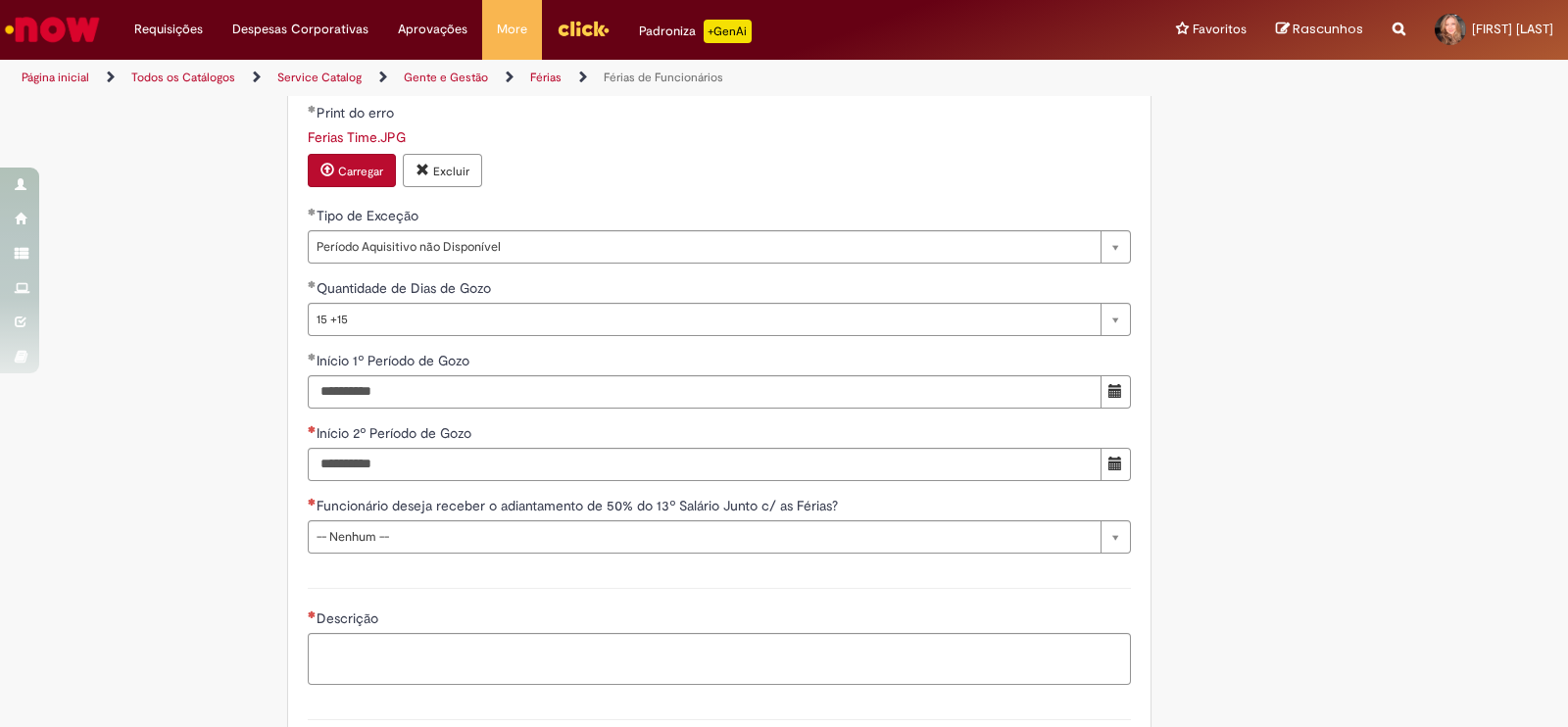 scroll, scrollTop: 1820, scrollLeft: 0, axis: vertical 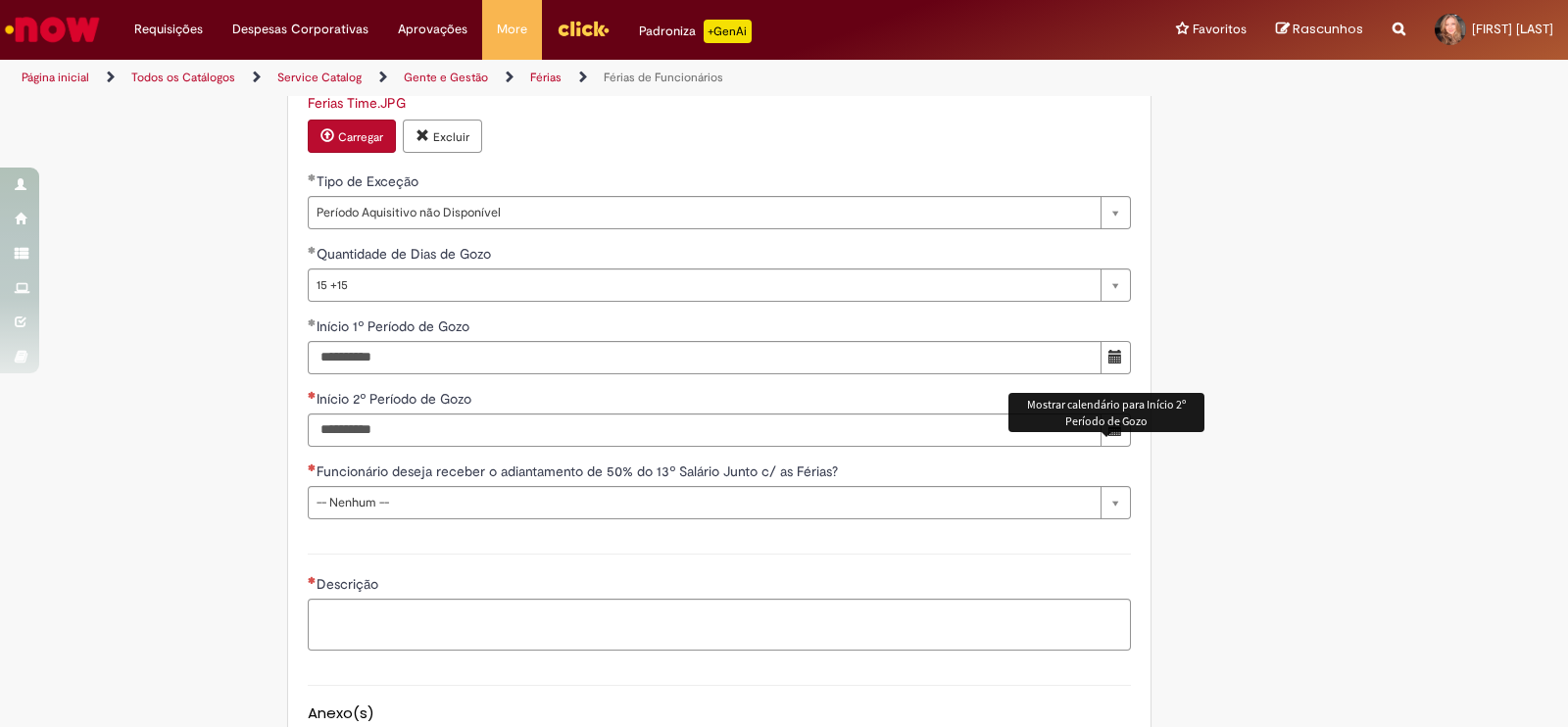 click at bounding box center (1115, 429) 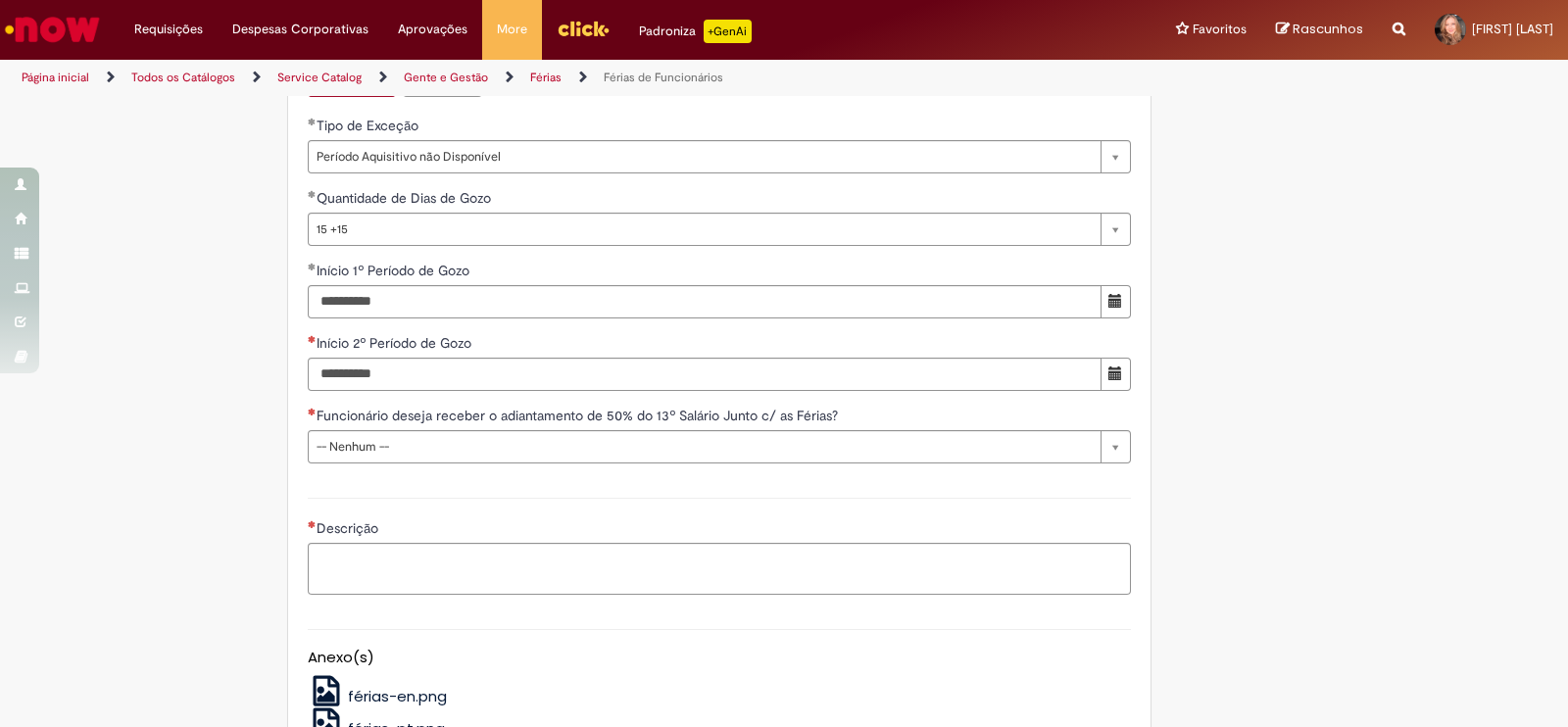 scroll, scrollTop: 1885, scrollLeft: 0, axis: vertical 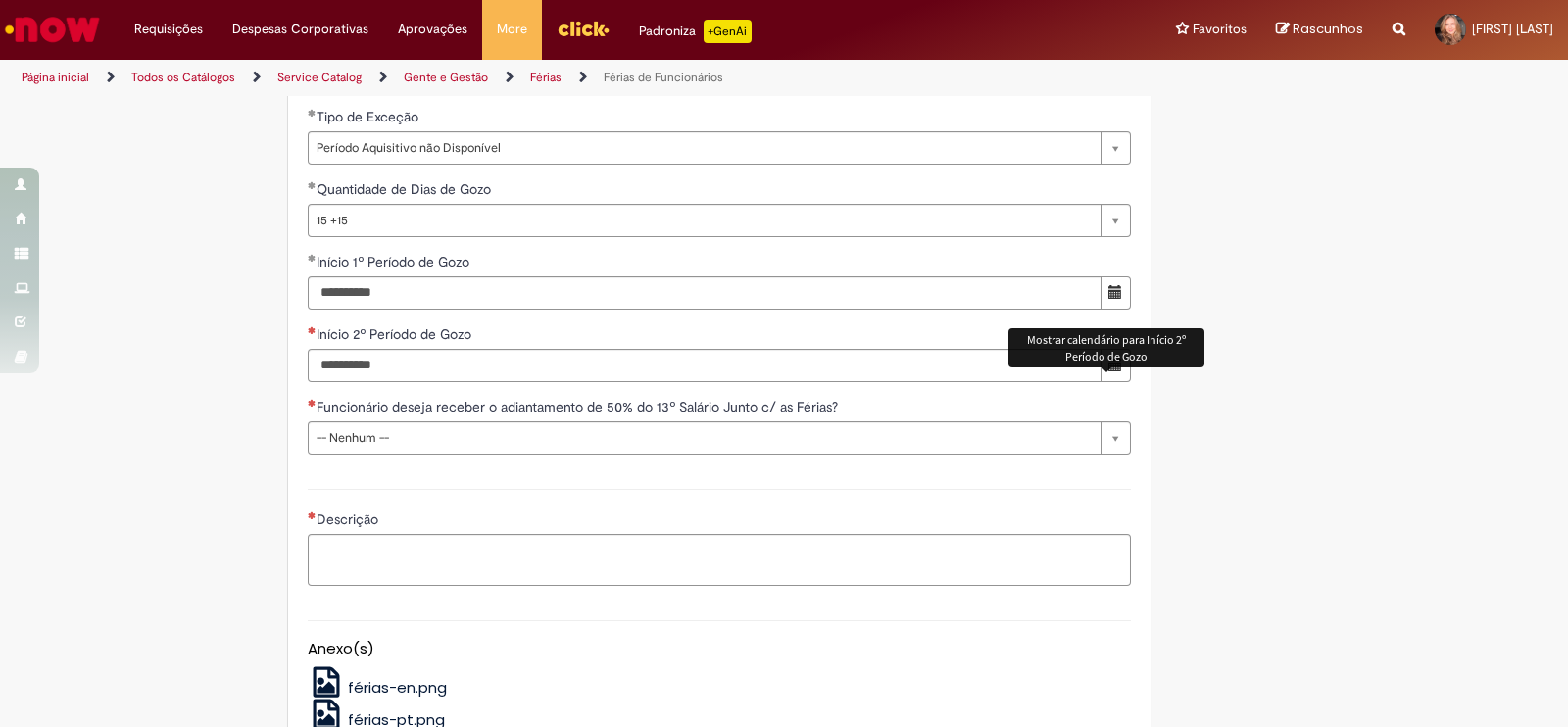 click at bounding box center (1115, 365) 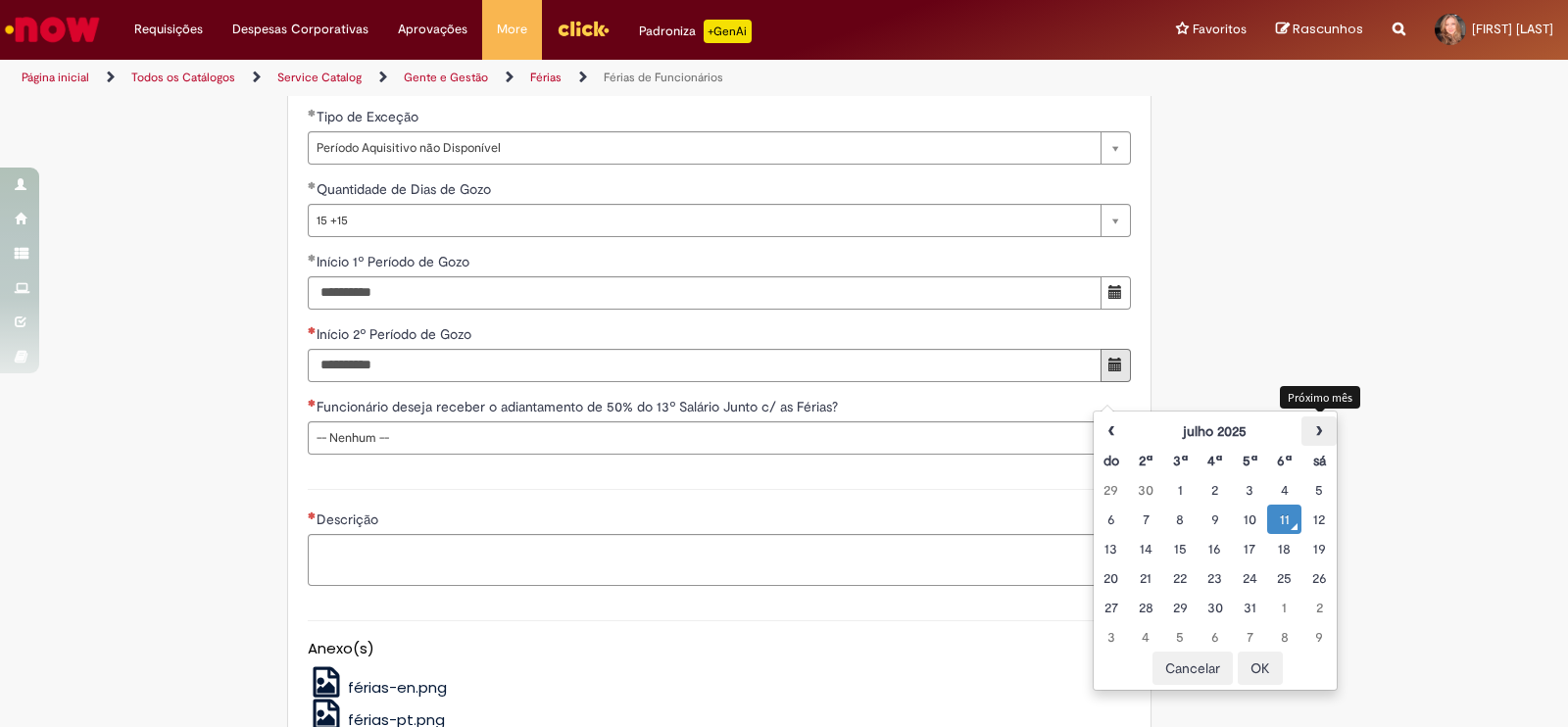 click on "›" at bounding box center [1318, 431] 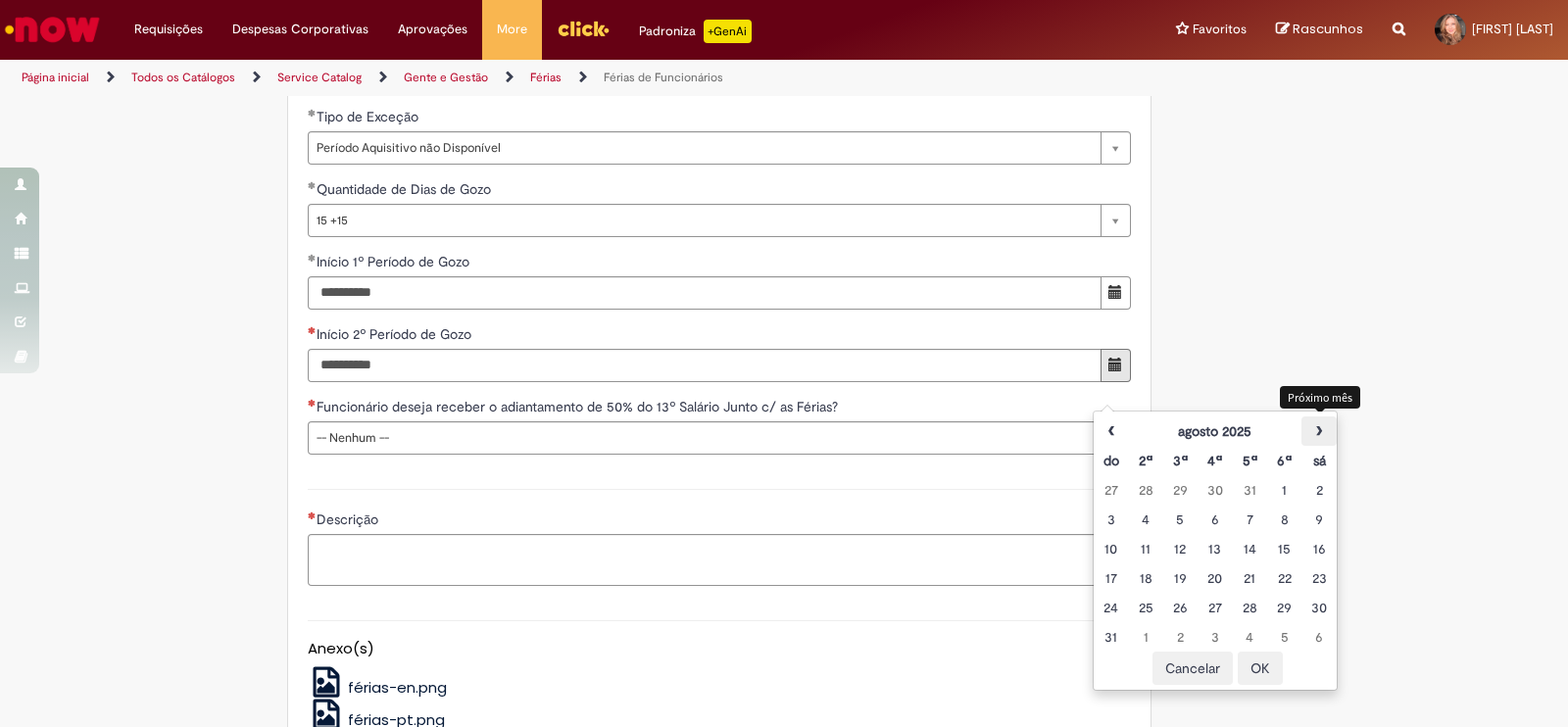 click on "›" at bounding box center [1318, 431] 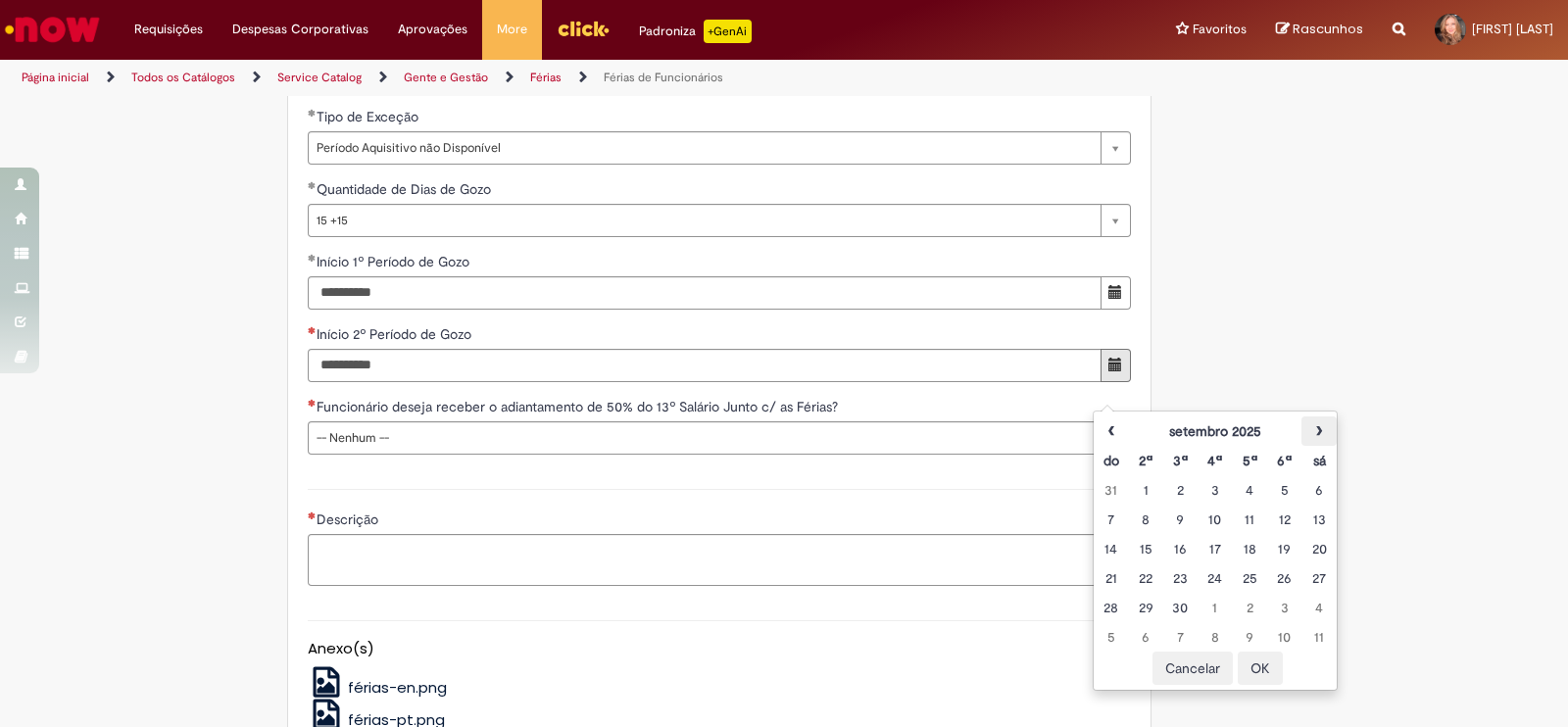 click on "›" at bounding box center [1318, 431] 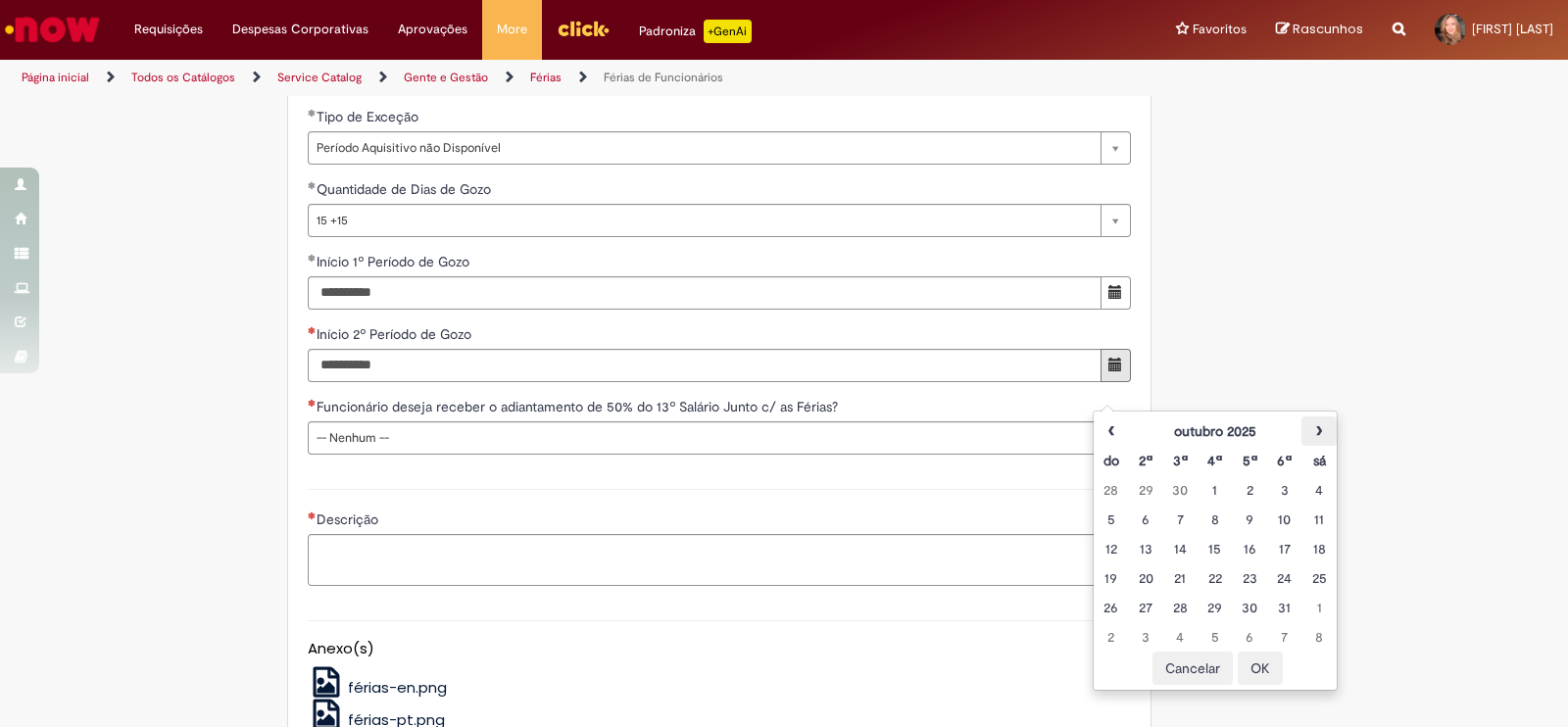 click on "›" at bounding box center (1318, 431) 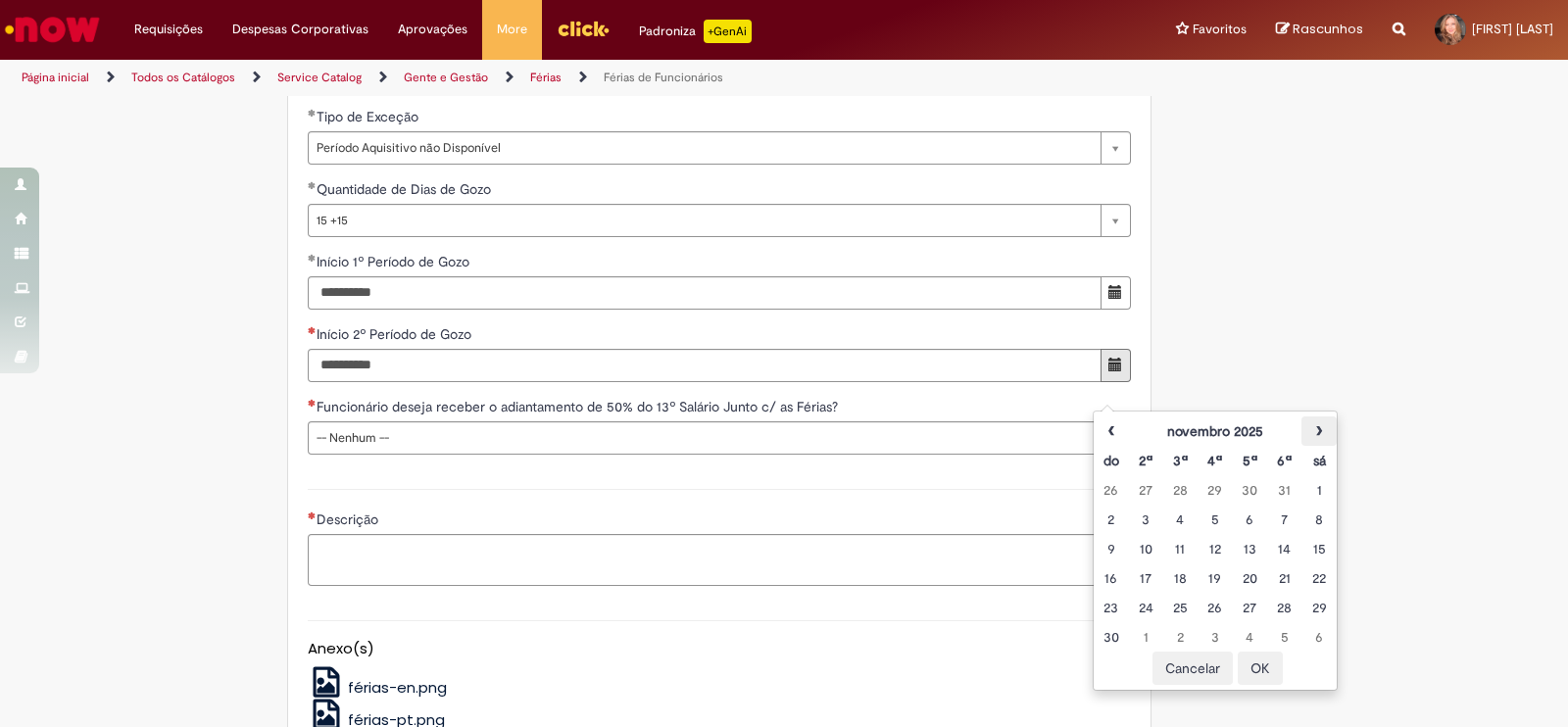 click on "›" at bounding box center (1318, 431) 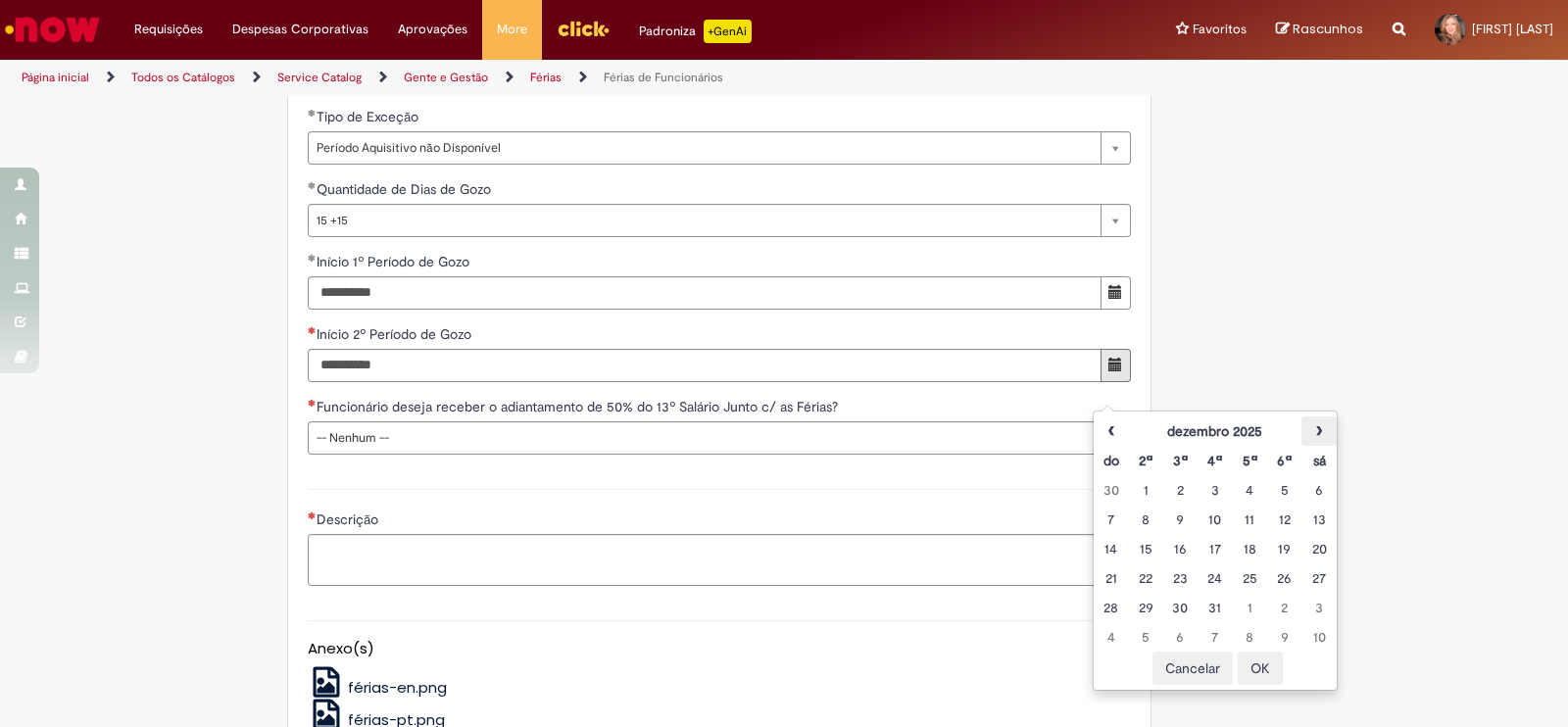 click on "›" at bounding box center [1318, 431] 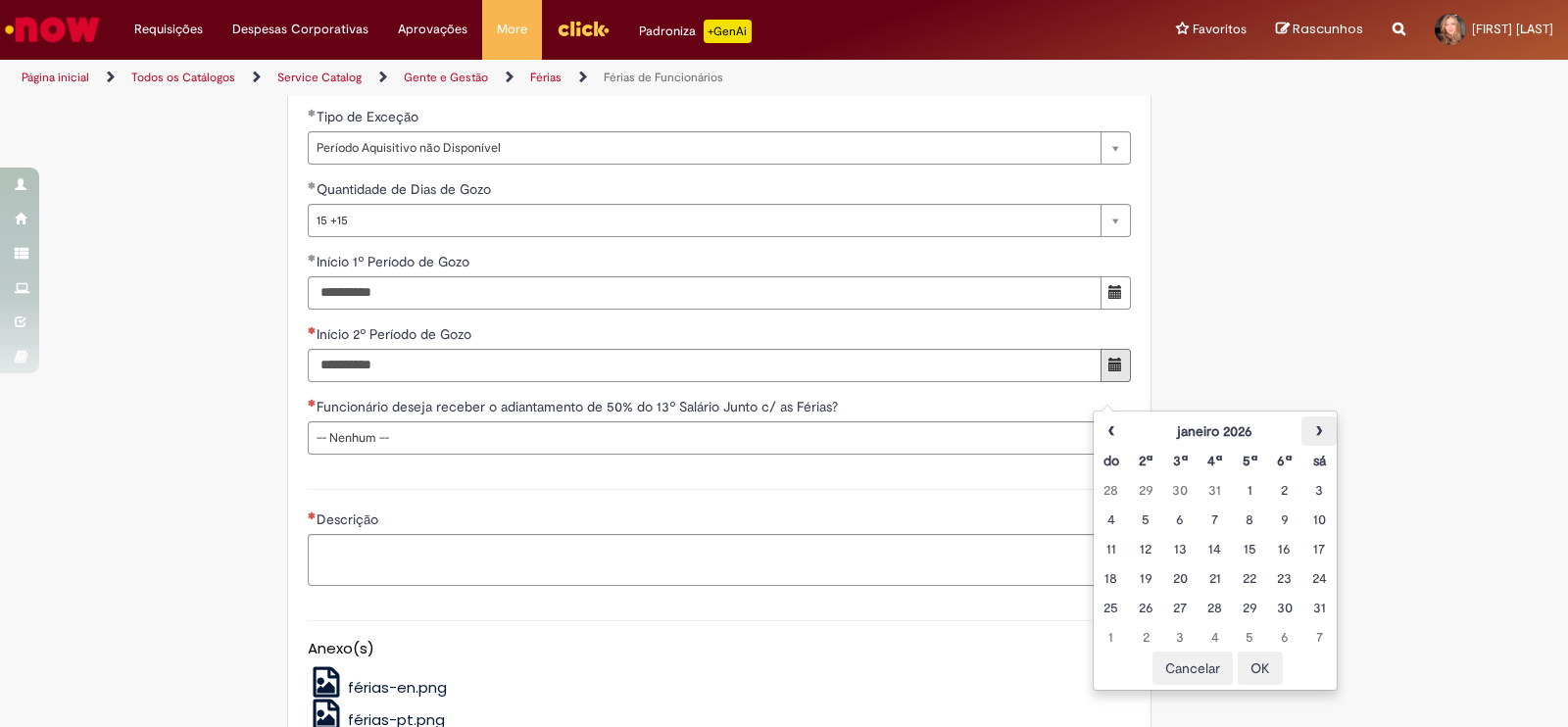 click on "›" at bounding box center (1318, 431) 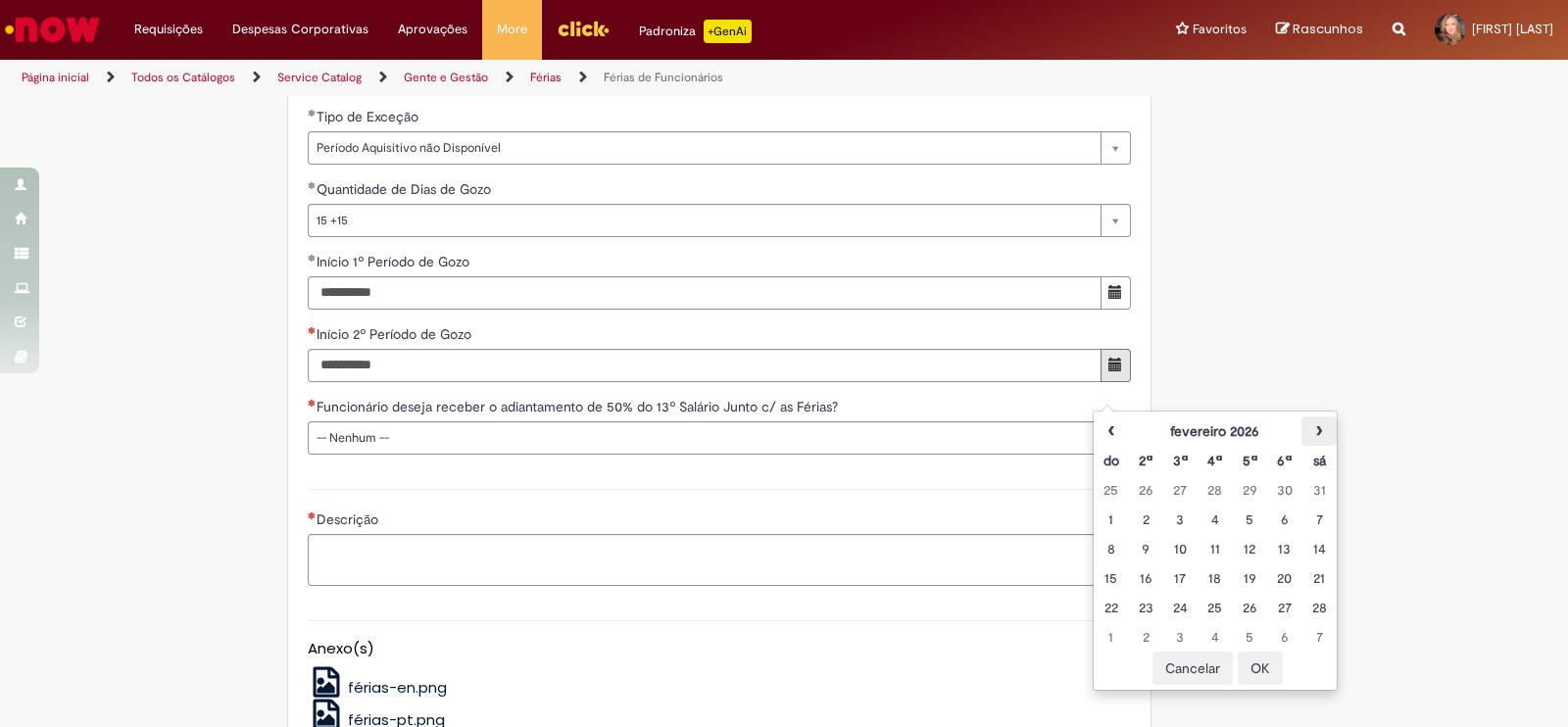 click on "›" at bounding box center [1318, 431] 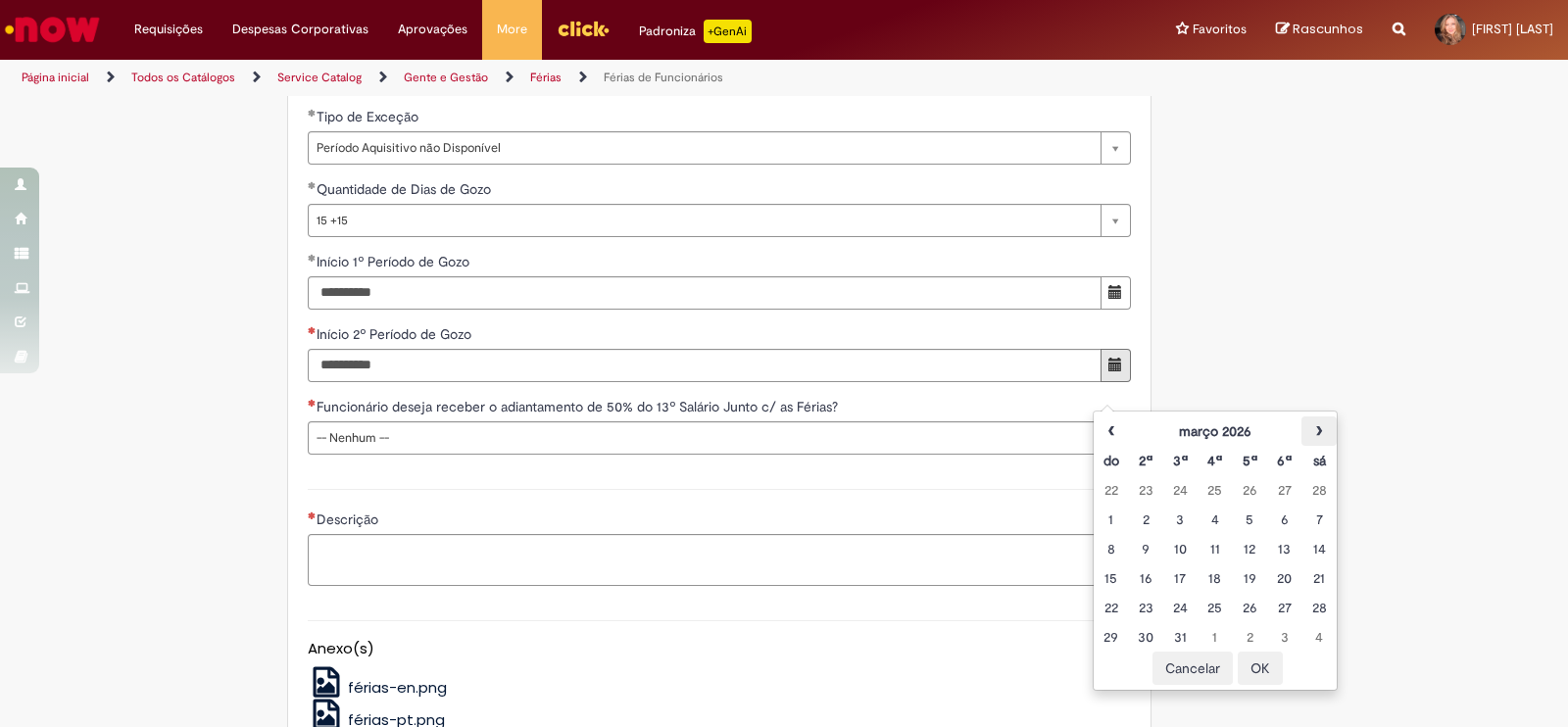 click on "›" at bounding box center (1318, 431) 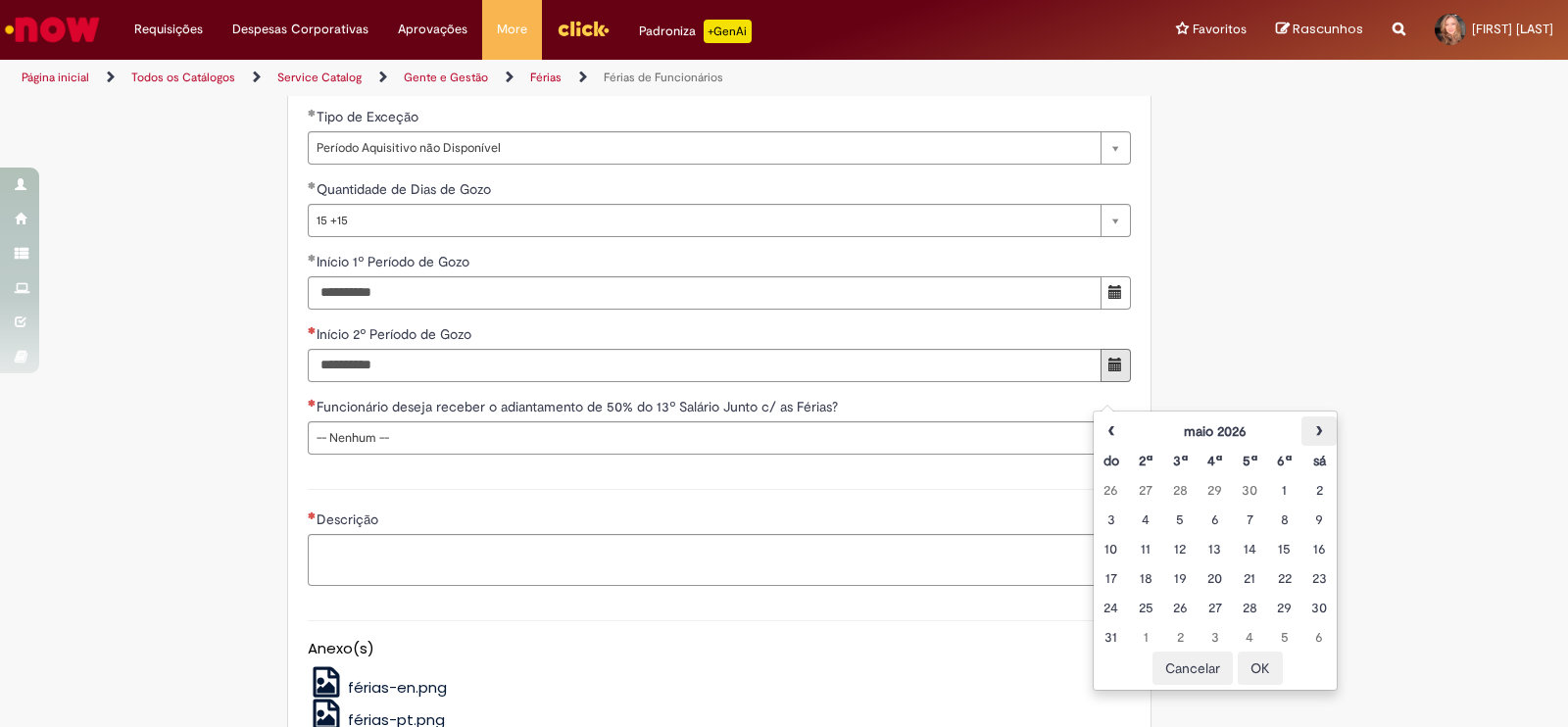 click on "›" at bounding box center (1318, 431) 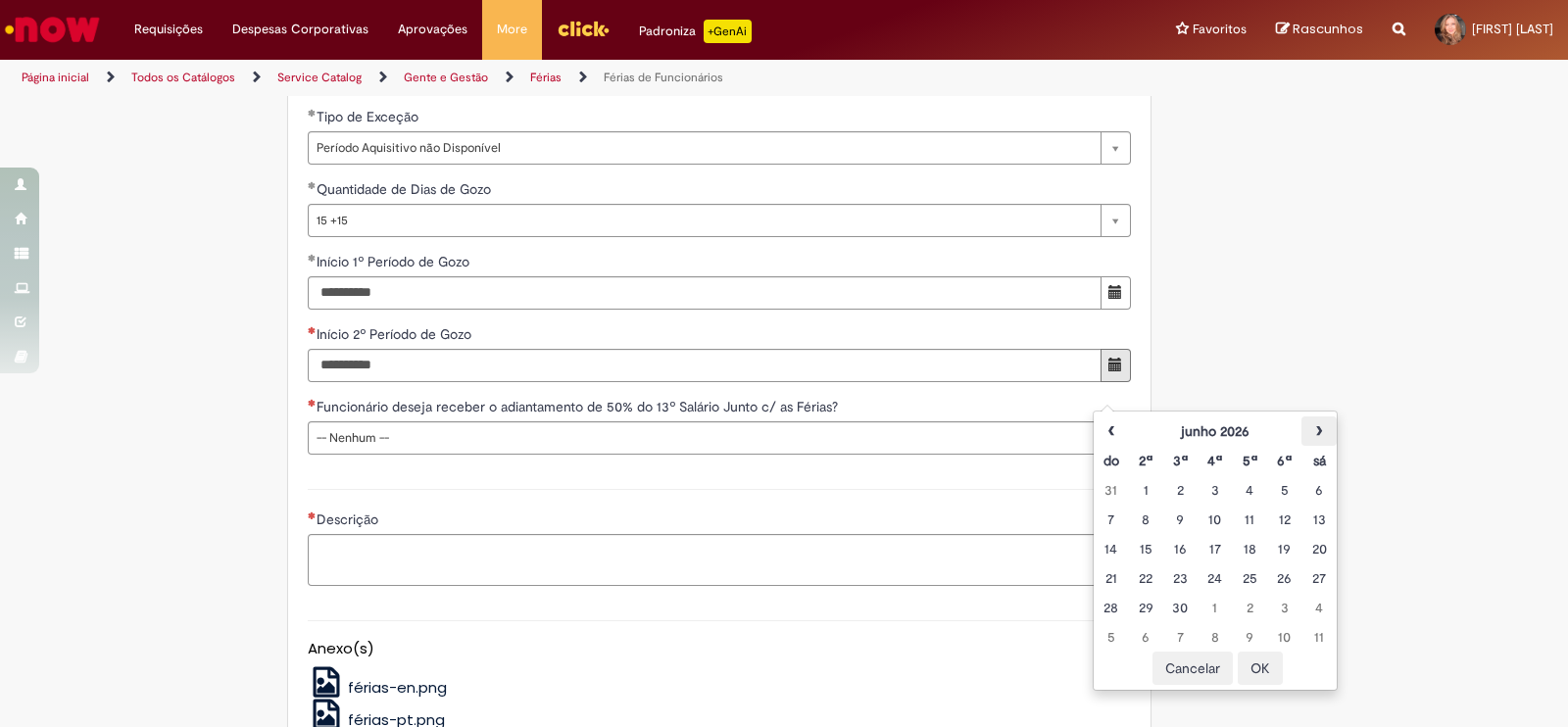 click on "›" at bounding box center [1318, 431] 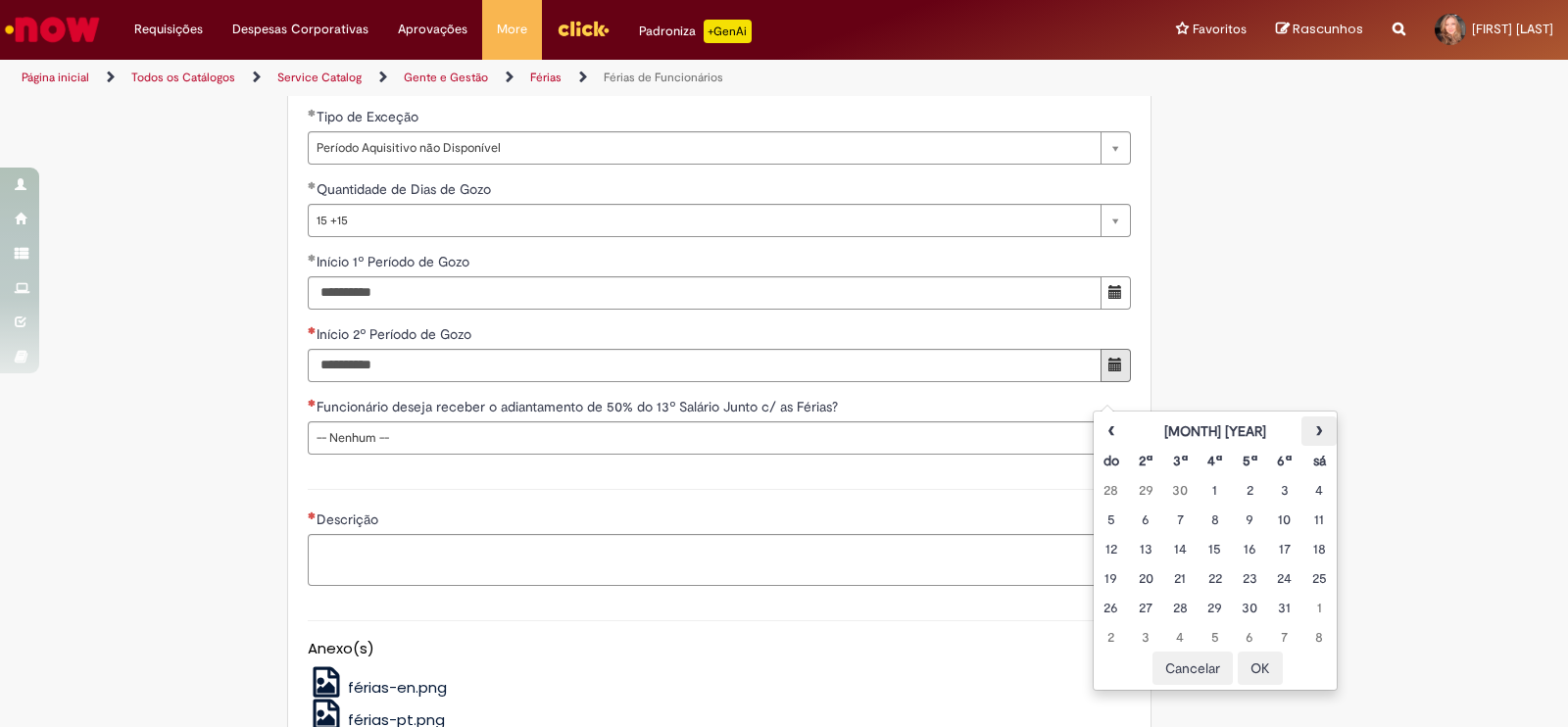 click on "›" at bounding box center (1318, 431) 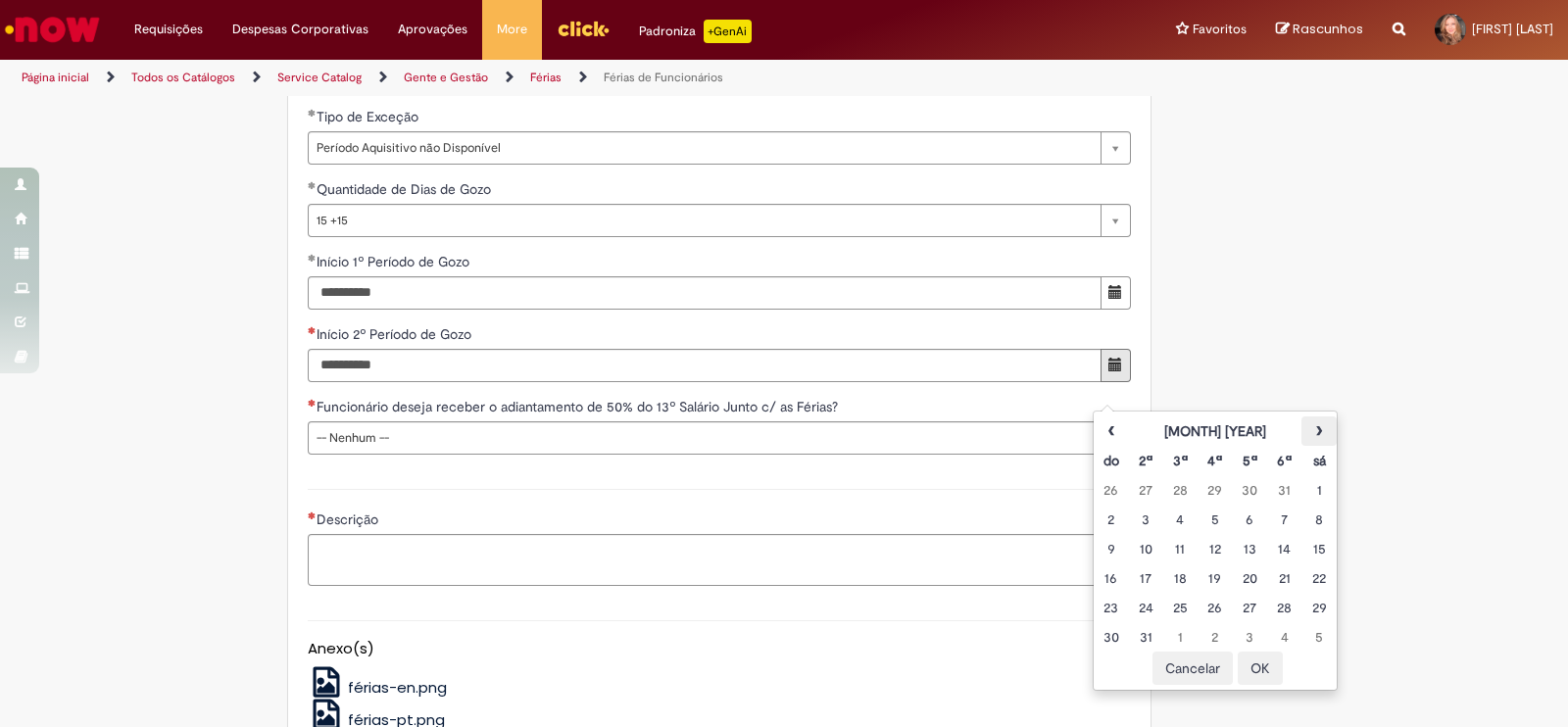 click on "›" at bounding box center (1318, 431) 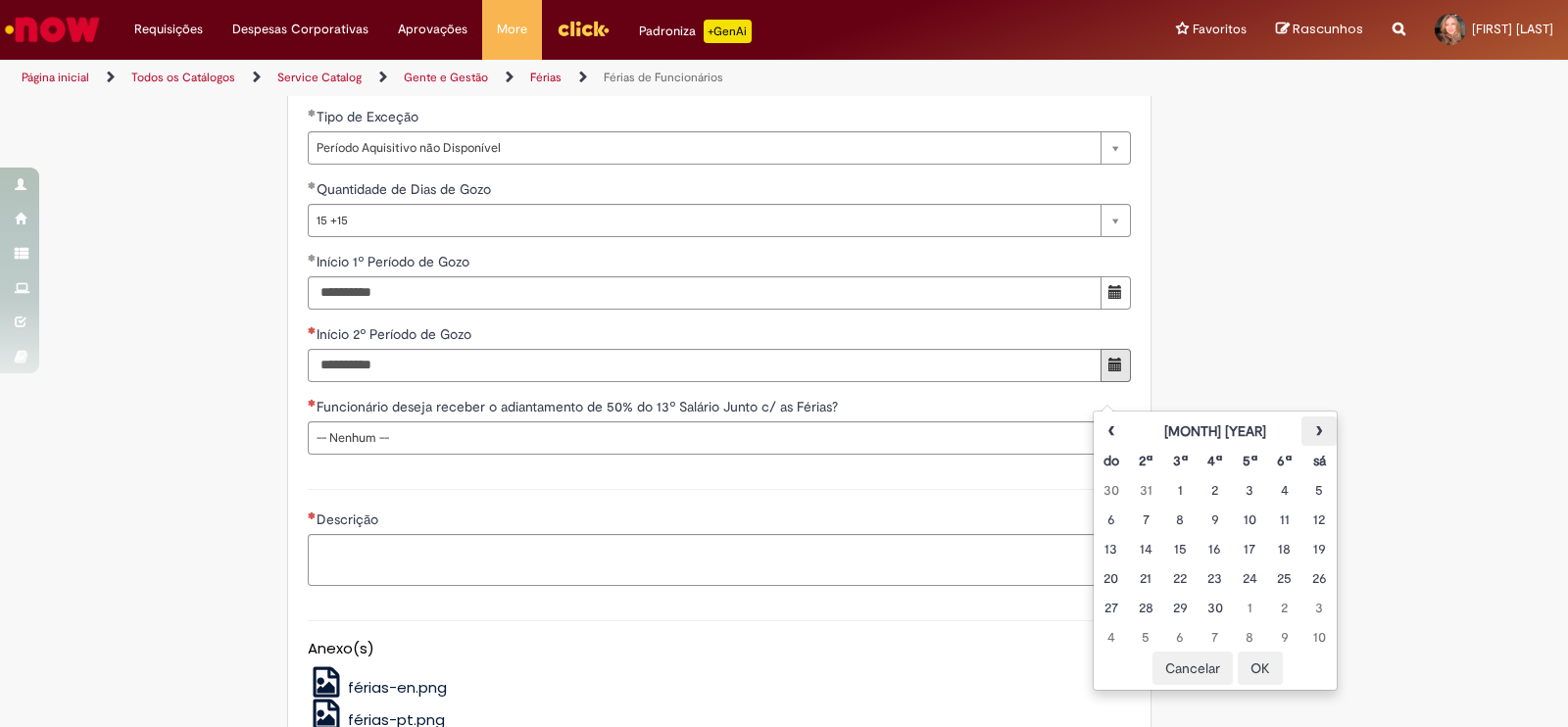 click on "›" at bounding box center (1318, 431) 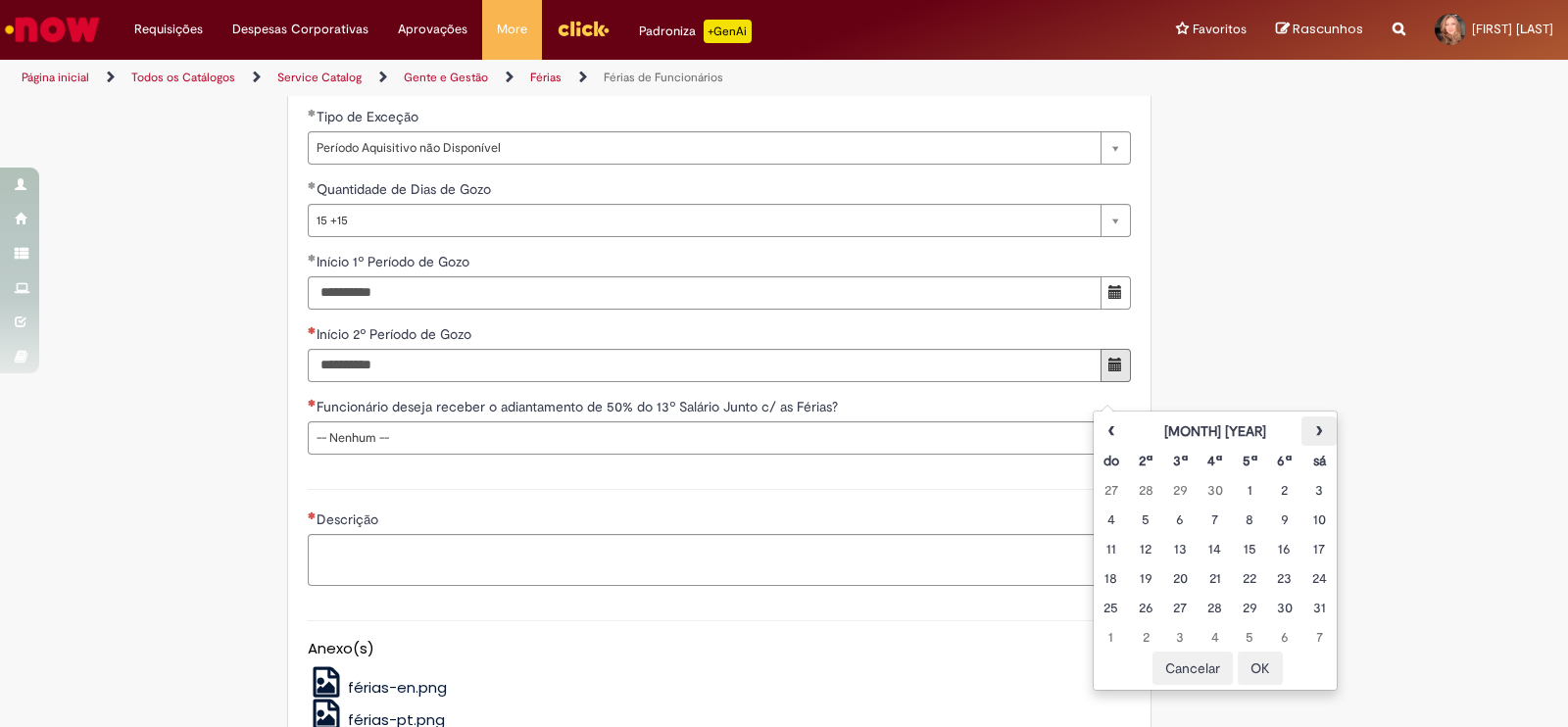 click on "›" at bounding box center (1318, 431) 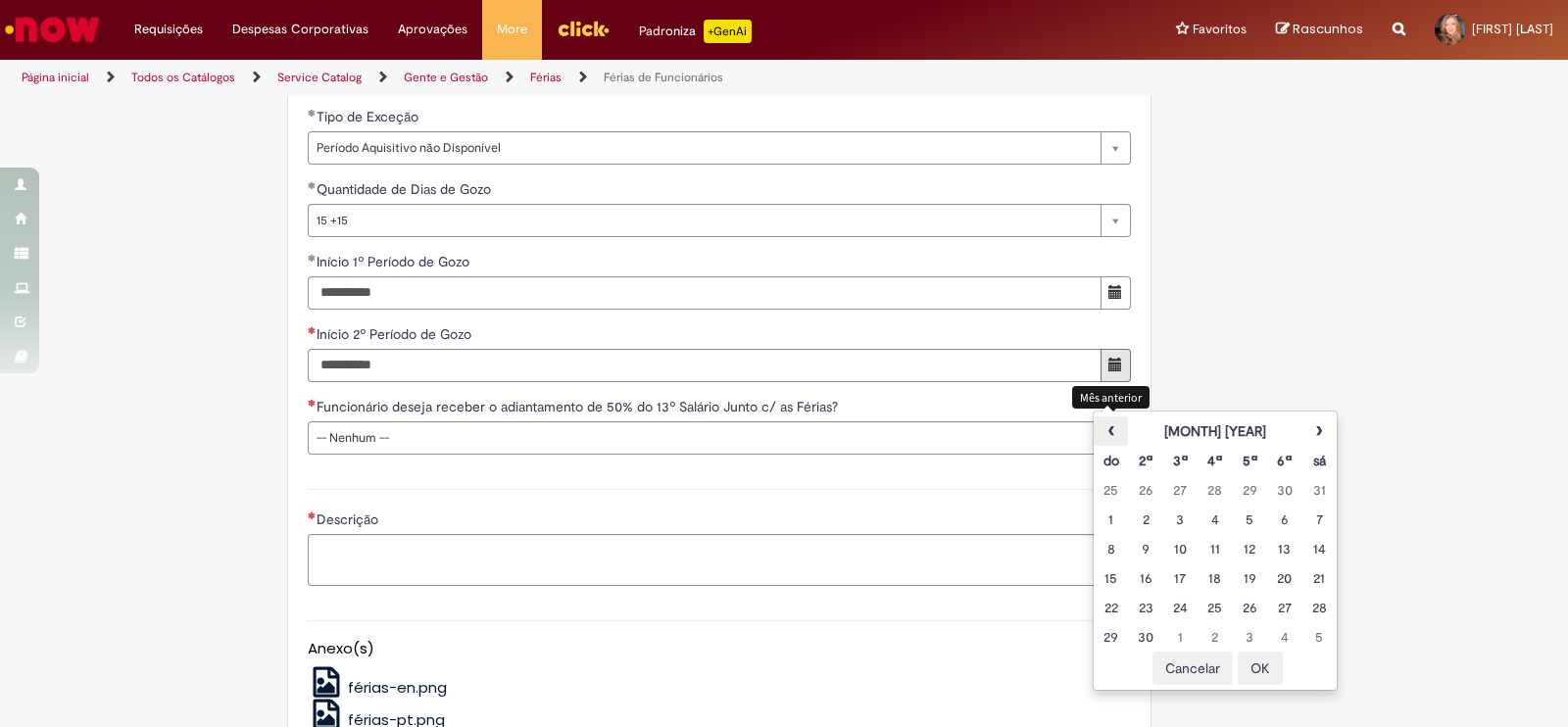click on "‹" at bounding box center [1110, 431] 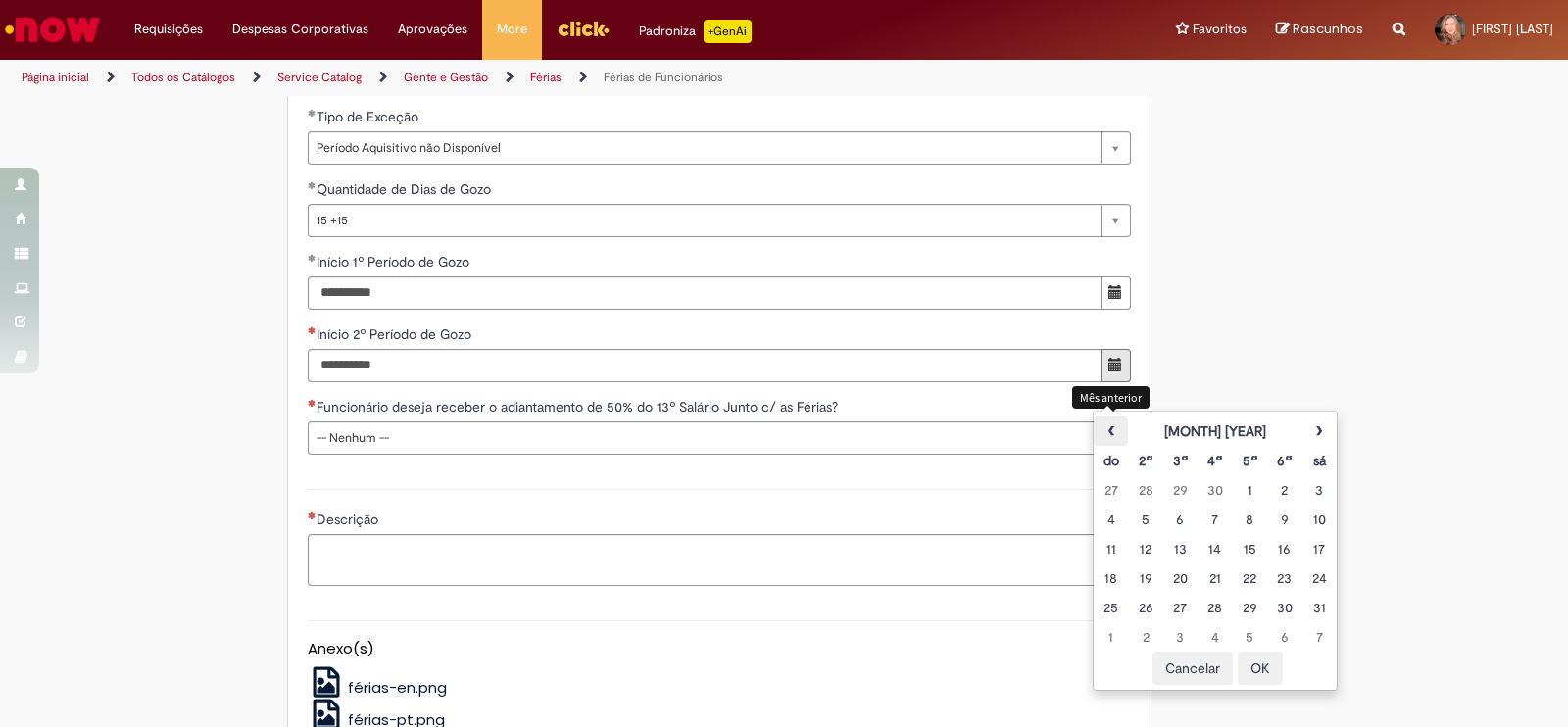 click on "‹" at bounding box center (1110, 431) 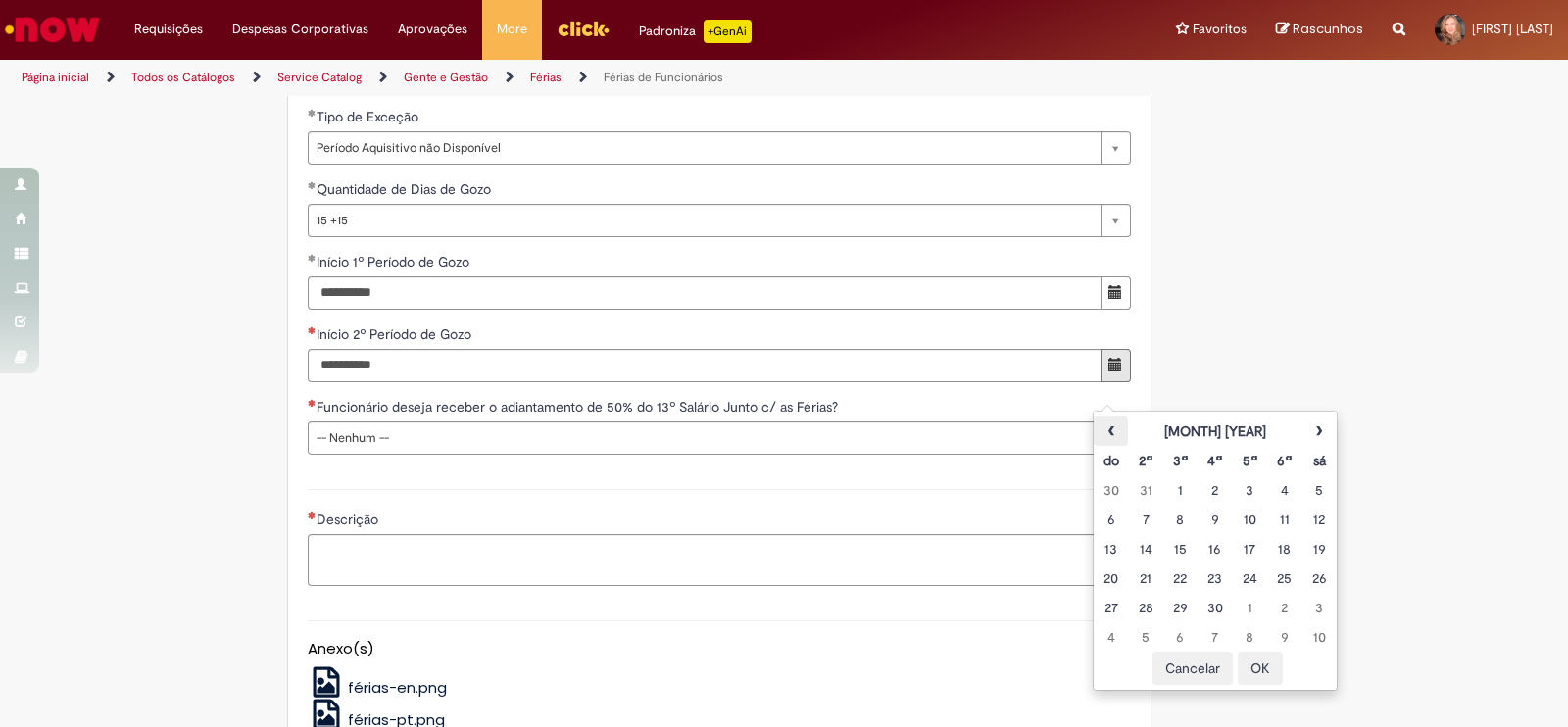 click on "‹" at bounding box center (1110, 431) 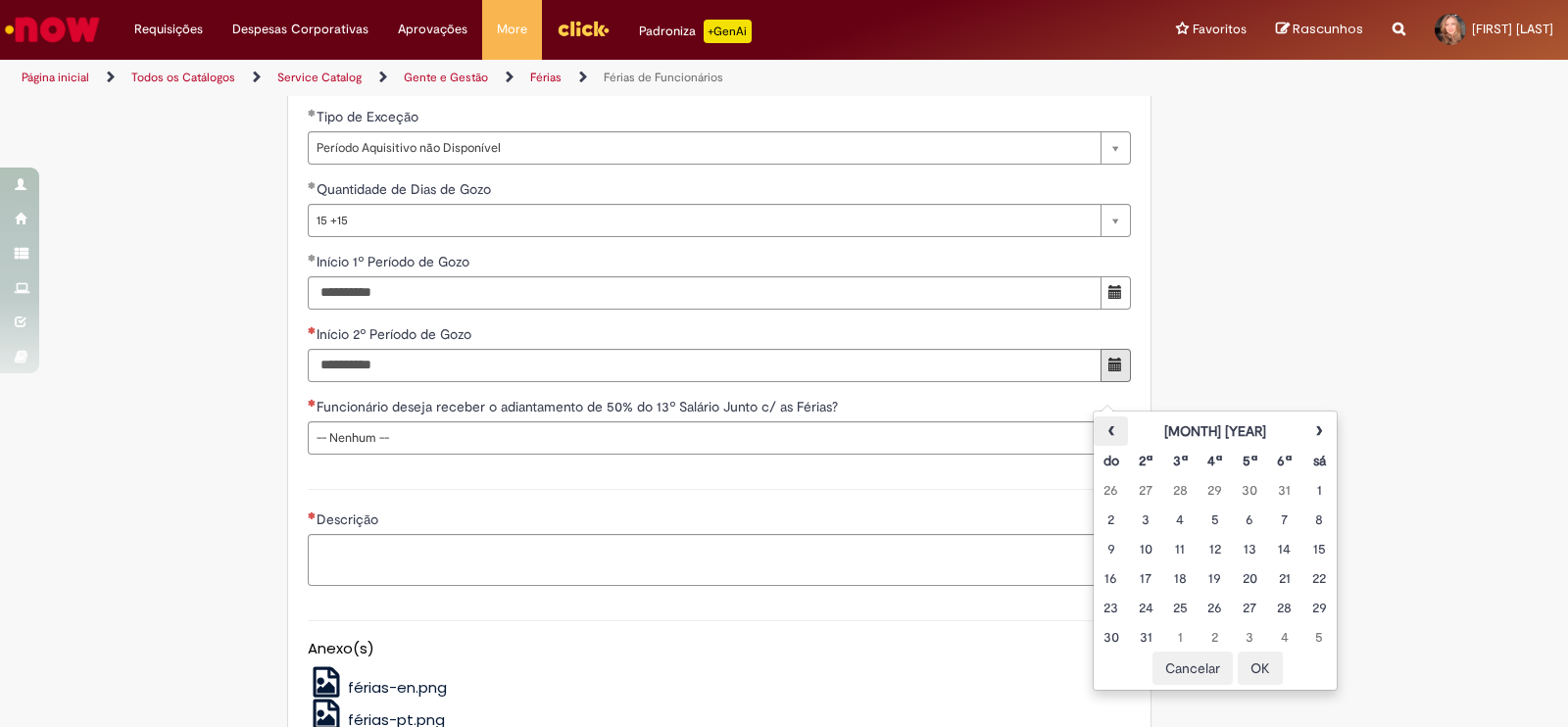 click on "‹" at bounding box center (1110, 431) 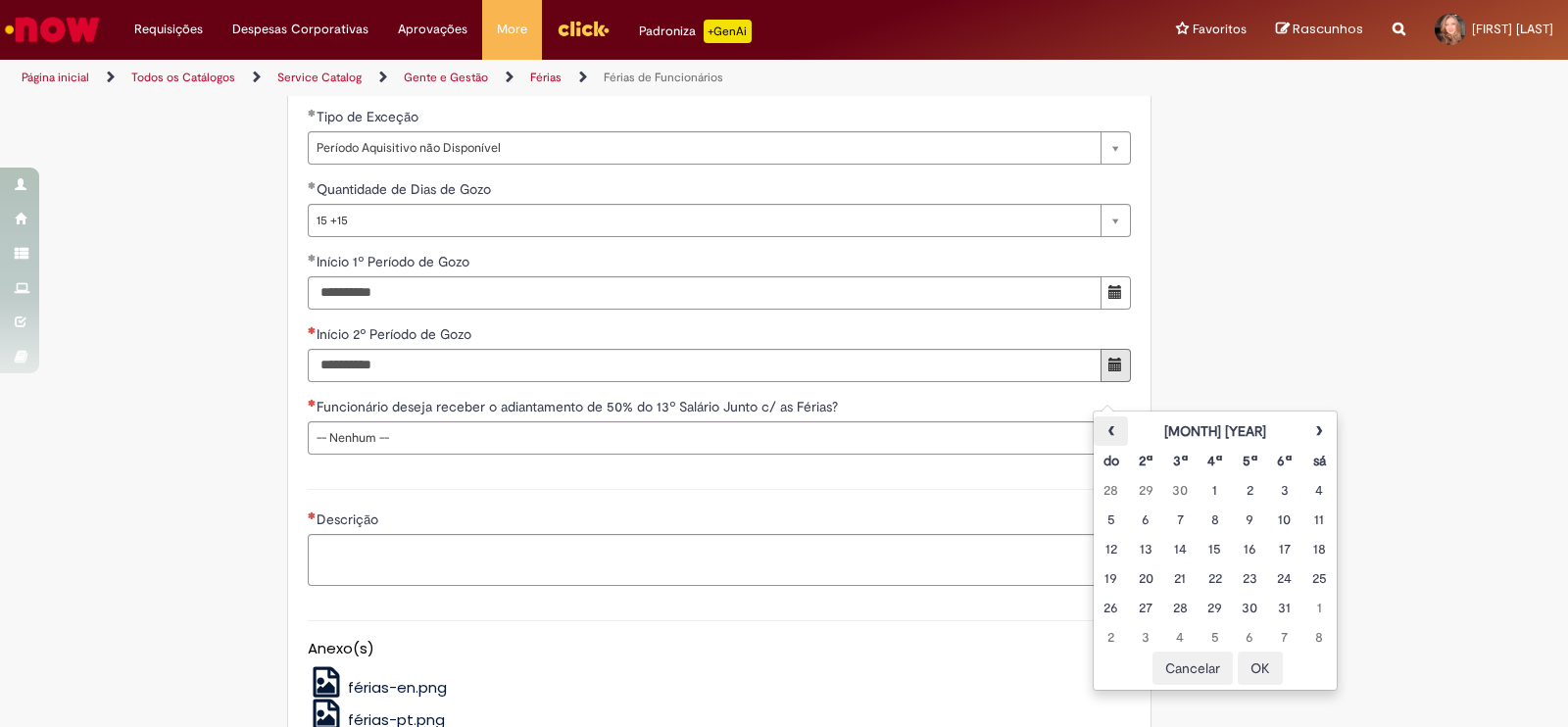 click on "‹" at bounding box center (1110, 431) 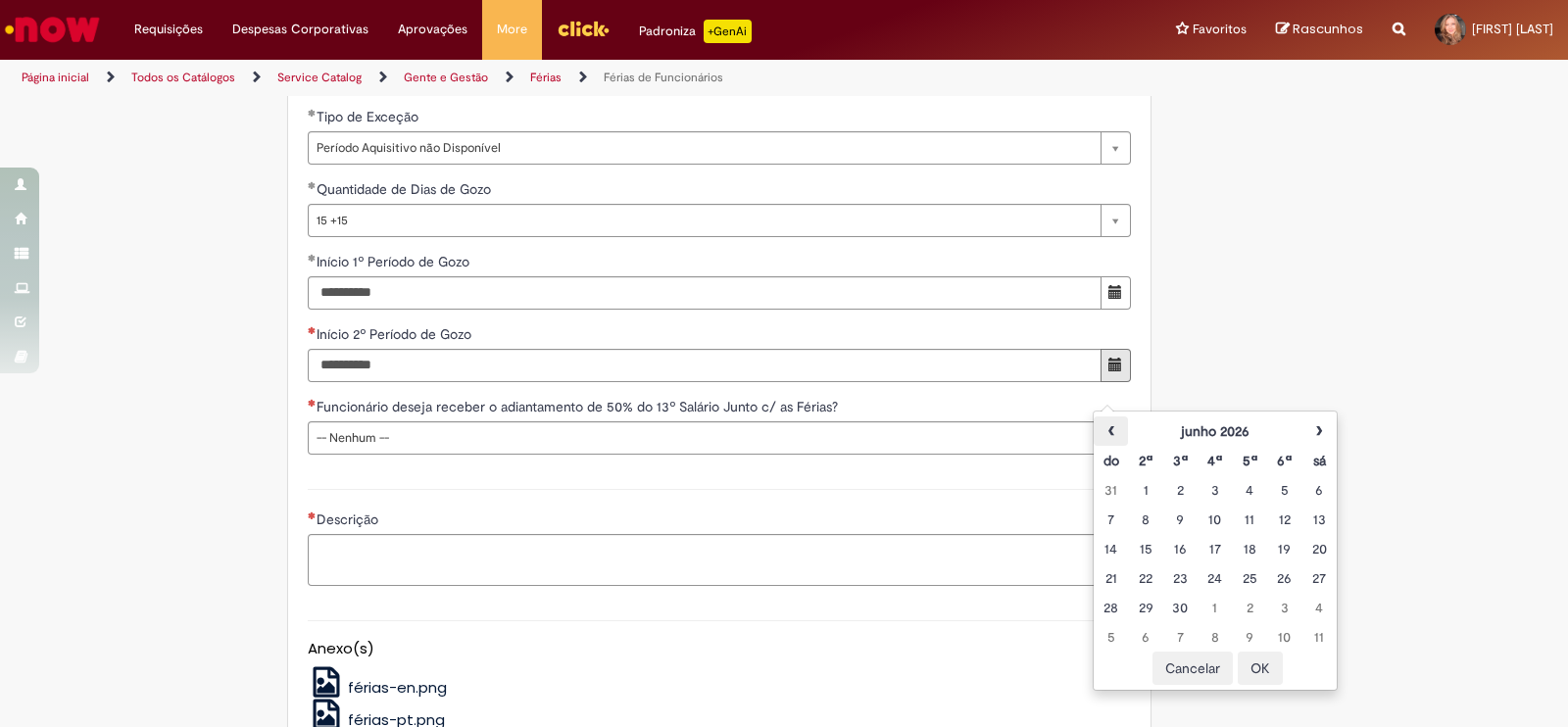 click on "‹" at bounding box center (1110, 431) 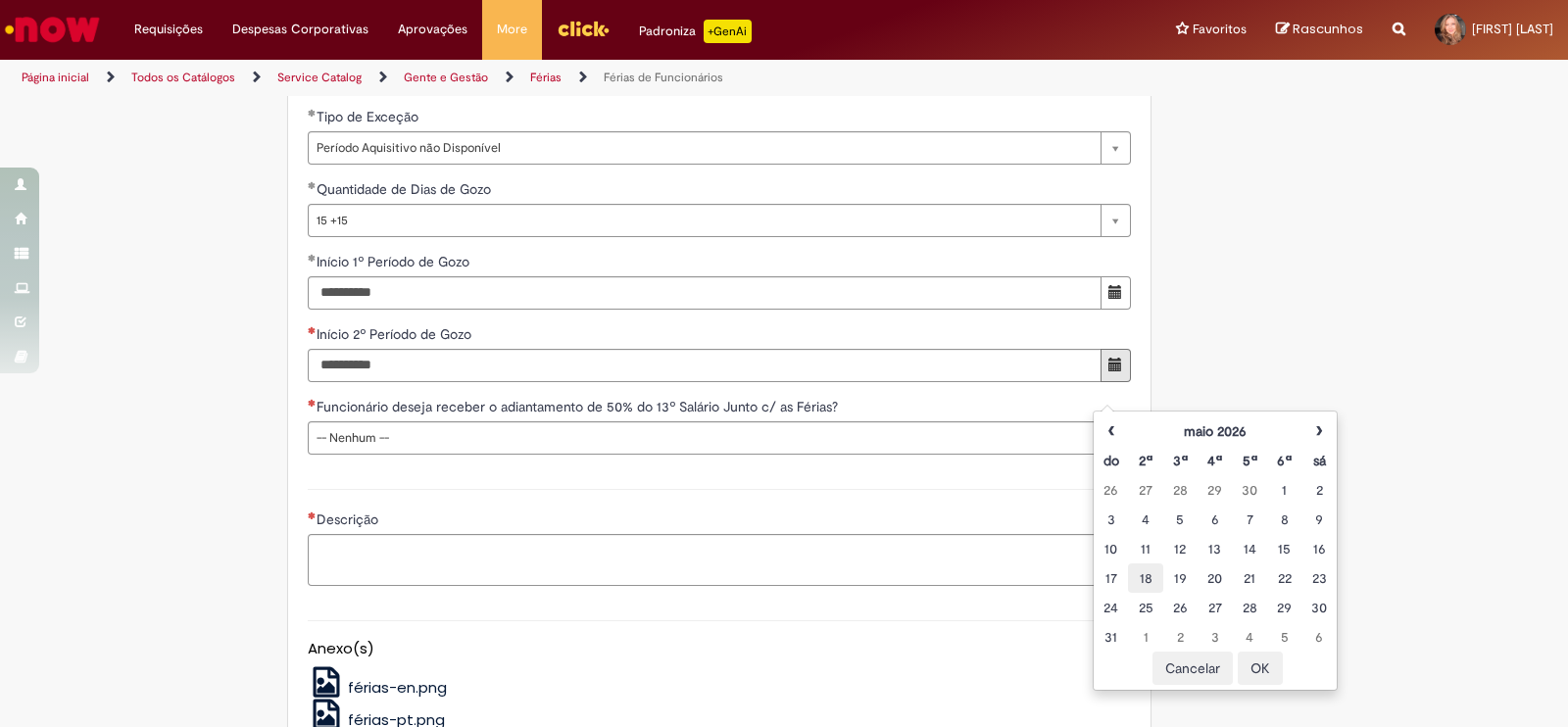 click on "18" at bounding box center [1145, 578] 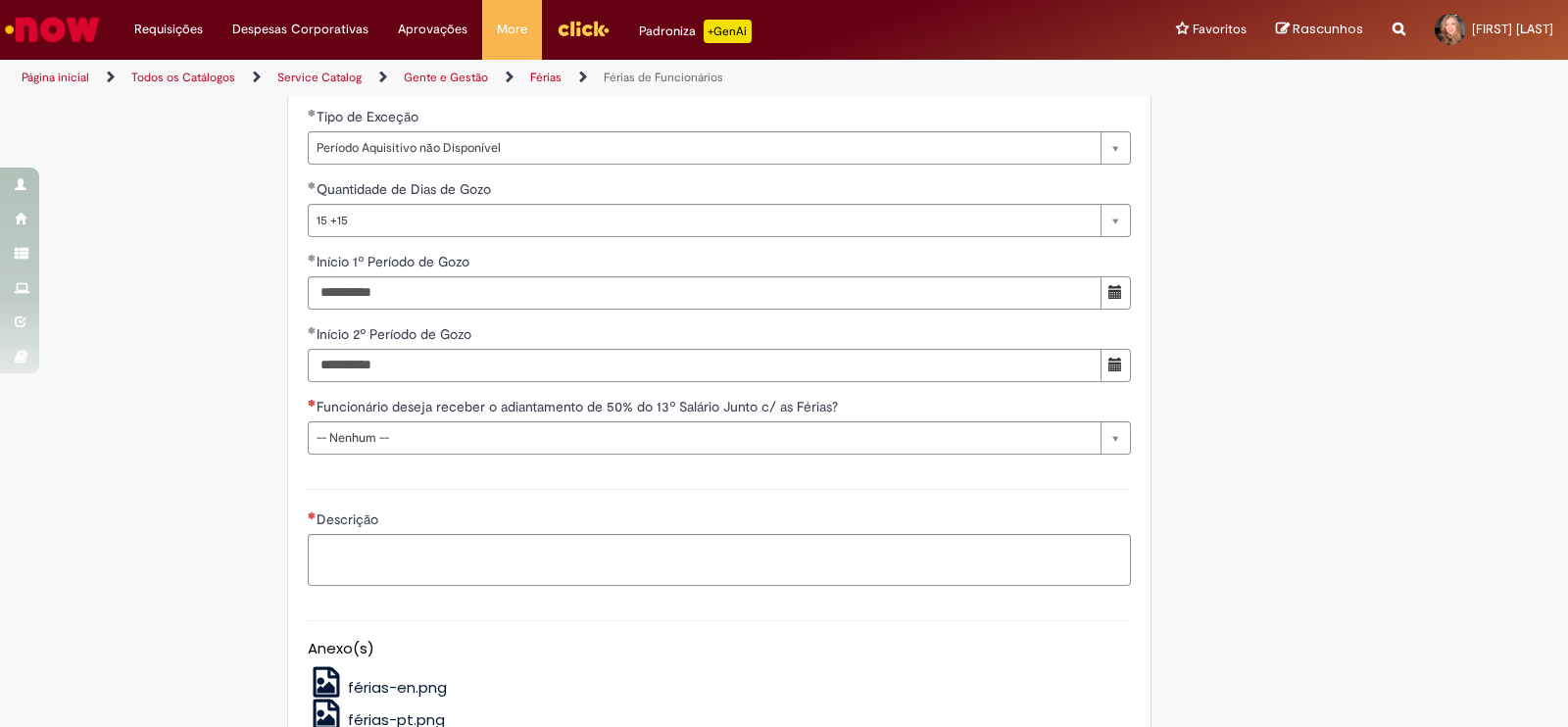 click on "Tire dúvidas com LupiAssist    +GenAI
Oi! Eu sou LupiAssist, uma Inteligência Artificial Generativa em constante aprendizado   Meu conteúdo é monitorado para trazer uma melhor experiência
Dúvidas comuns:
Só mais um instante, estou consultando nossas bases de conhecimento  e escrevendo a melhor resposta pra você!
Title
Lorem ipsum dolor sit amet    Fazer uma nova pergunta
Gerei esta resposta utilizando IA Generativa em conjunto com os nossos padrões. Em caso de divergência, os documentos oficiais prevalecerão.
Saiba mais em:
Ou ligue para:
E aí, te ajudei?
Sim, obrigado!" at bounding box center [784, -405] 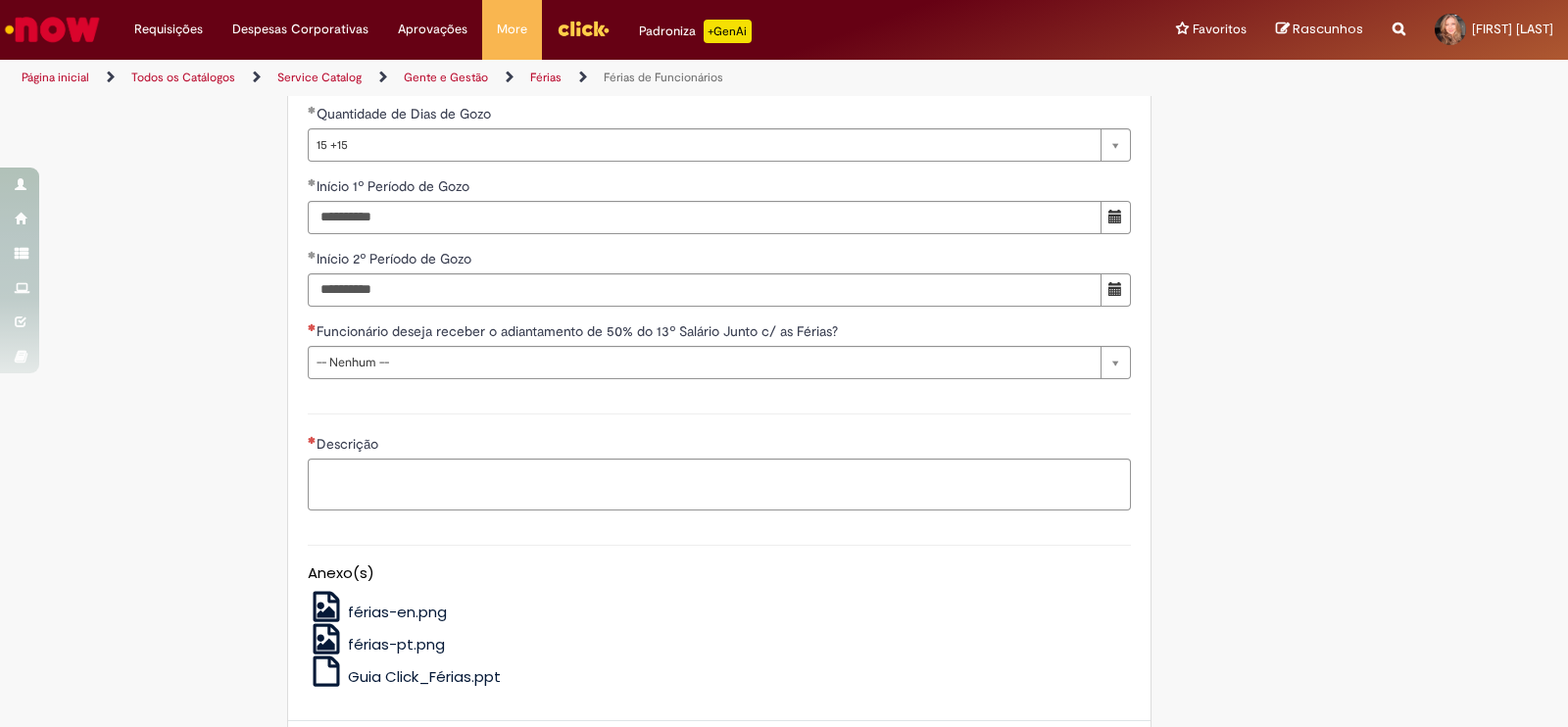 scroll, scrollTop: 1964, scrollLeft: 0, axis: vertical 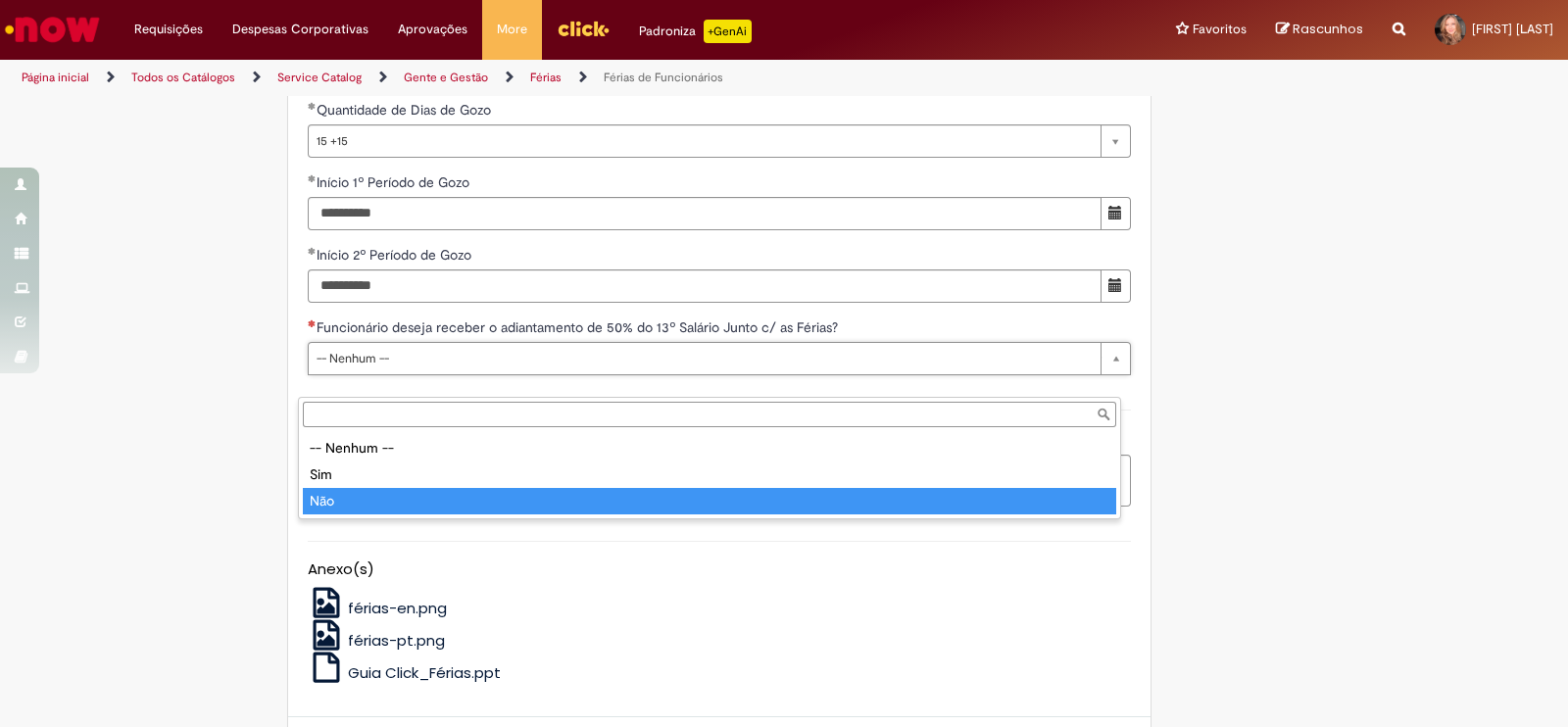 type on "***" 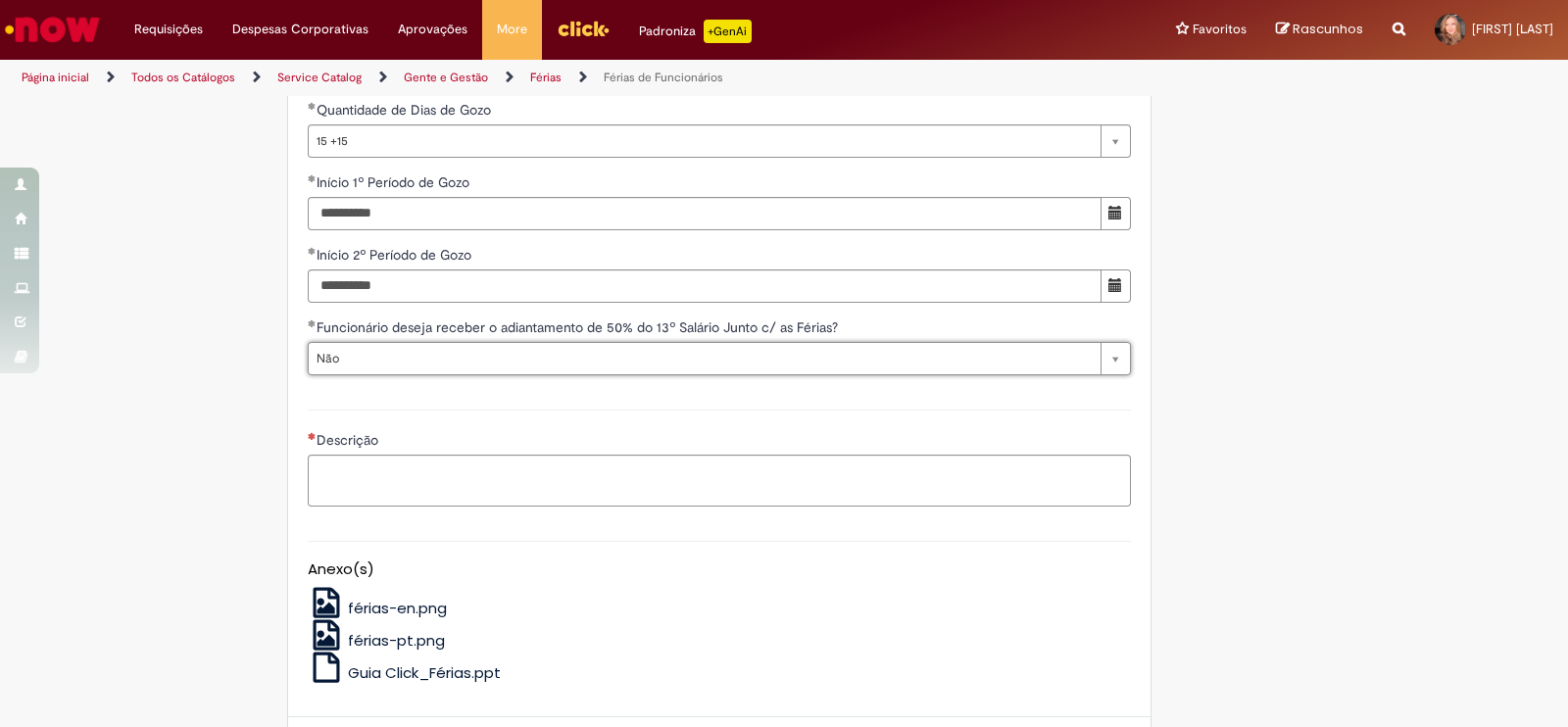 click on "Adicionar a Favoritos
Férias de Funcionários
Oferta destinada para esclarecimento de dúvidas e inclusões/exceções/cancelamentos de férias por exceções.
Utilize esta oferta:
Para ajustar, cancelar ou incluir férias com menos de 35 dias para o início;
Para fracionar suas férias em 03 períodos (se elegível);
Caso Click apresente alguma instabilidade no serviço de Férias que, mesmo após você abrir um  incidente  (e tiver evidência do número), não for corrigido por completo ou  em tempo de ajustar no próprio sistema;
> Para incluir, alterar ou cancelar Férias dentro do prazo de 35 dias de antecedência, é só acessar  Portal Click  > Você > Férias; > Para acessar a Diretriz de Férias, basta  clicar aqui
> Ficou com dúvidas sobre Férias via Termo? É só acessar a   FAQ – Fluxo de alteração de férias por exceção no Click Dúvidas Trabalhistas ." at bounding box center [784, -485] 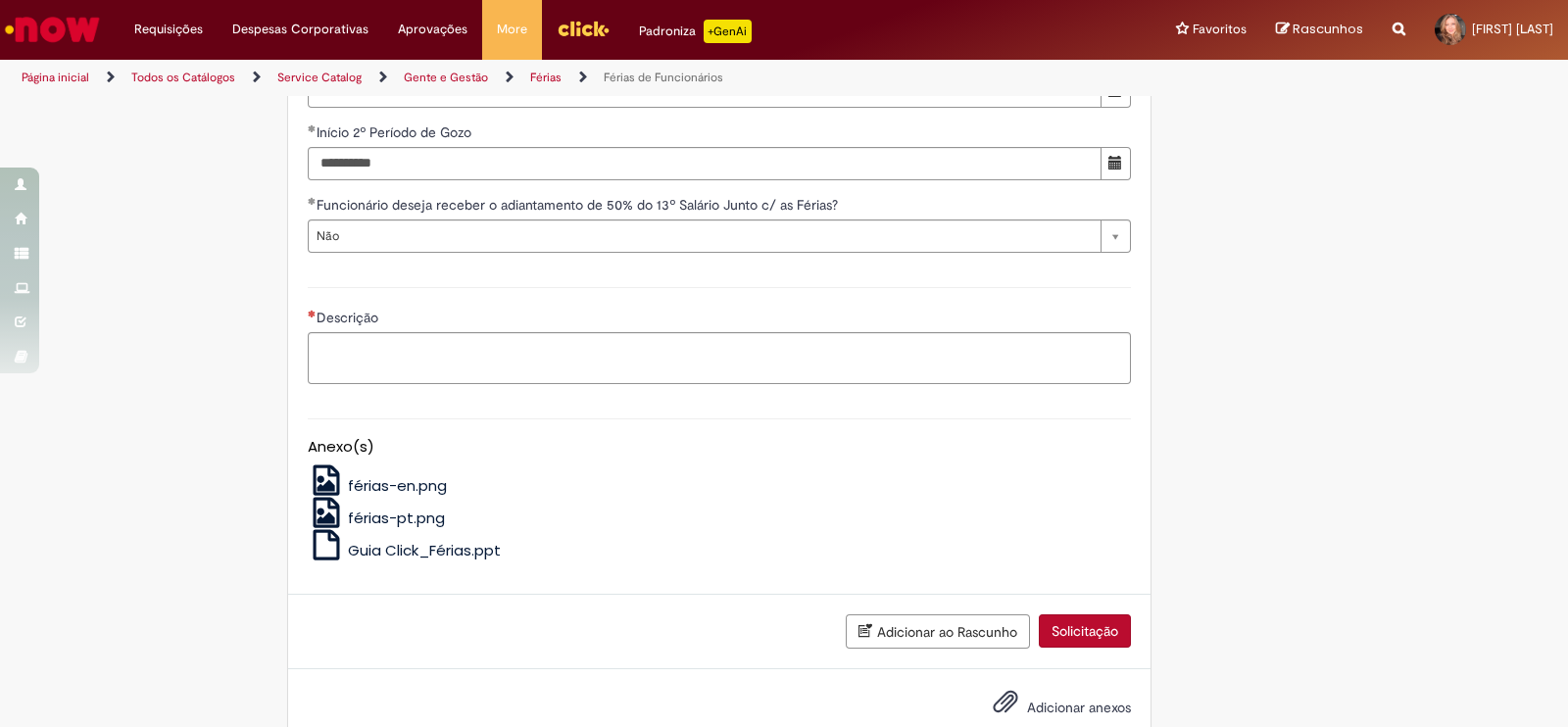 scroll, scrollTop: 2110, scrollLeft: 0, axis: vertical 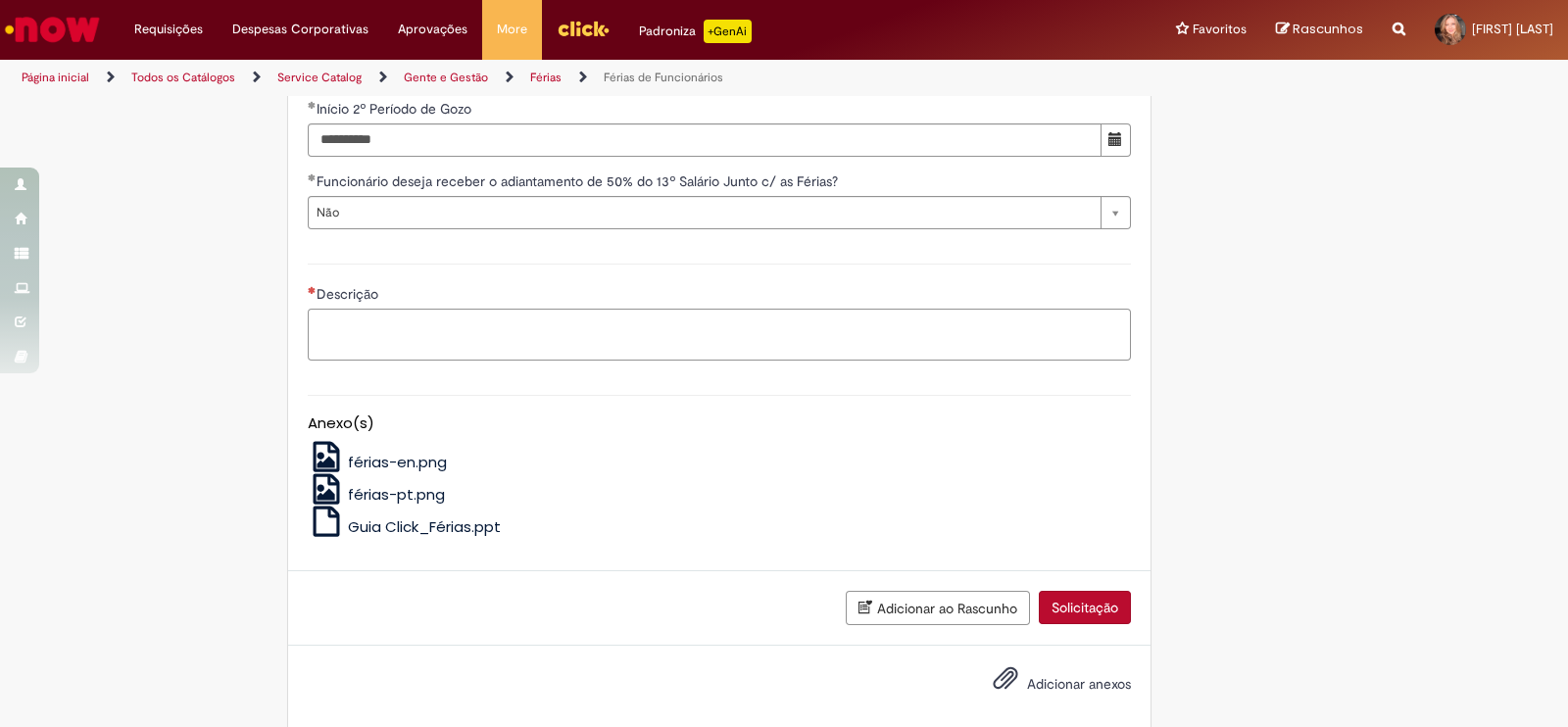 click on "Descrição" at bounding box center (719, 334) 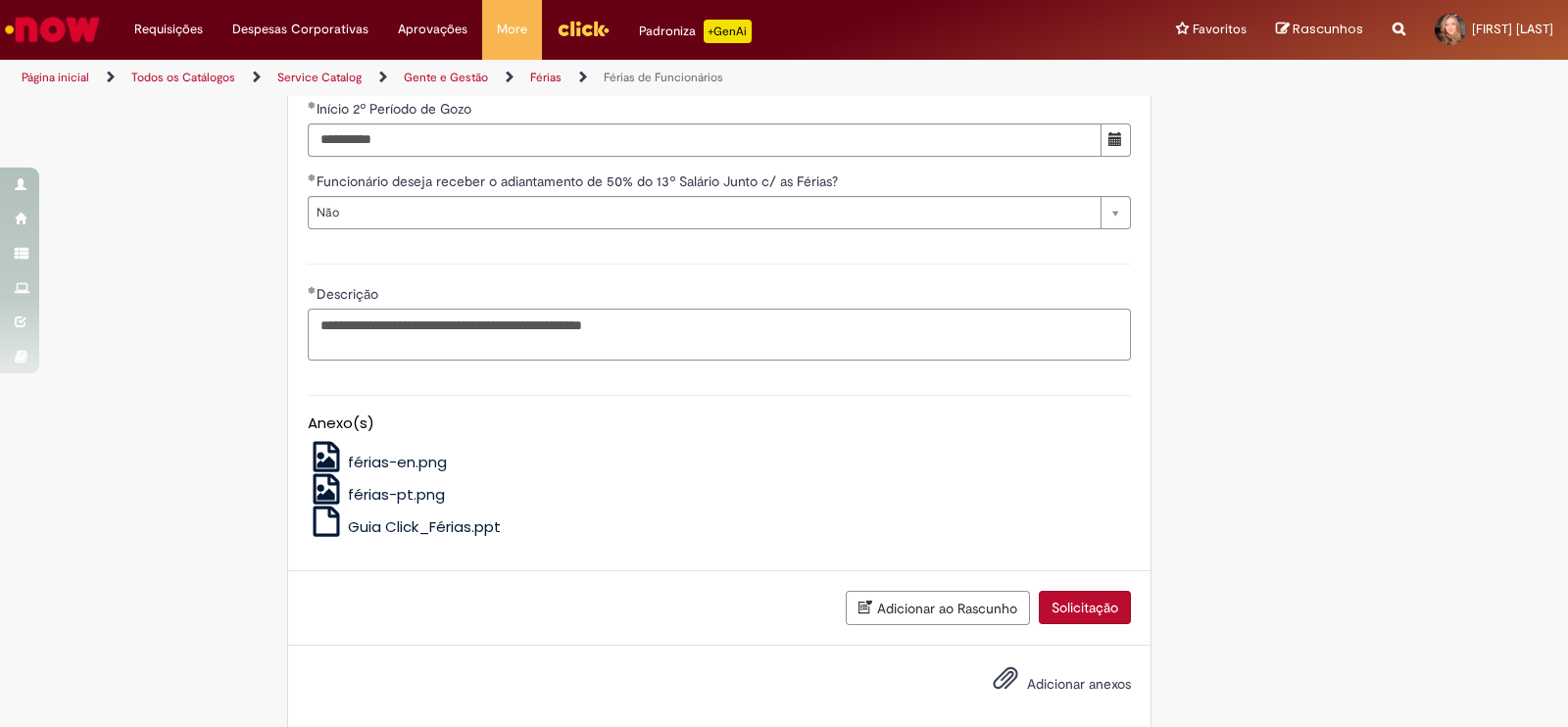 drag, startPoint x: 779, startPoint y: 355, endPoint x: 282, endPoint y: 355, distance: 497 